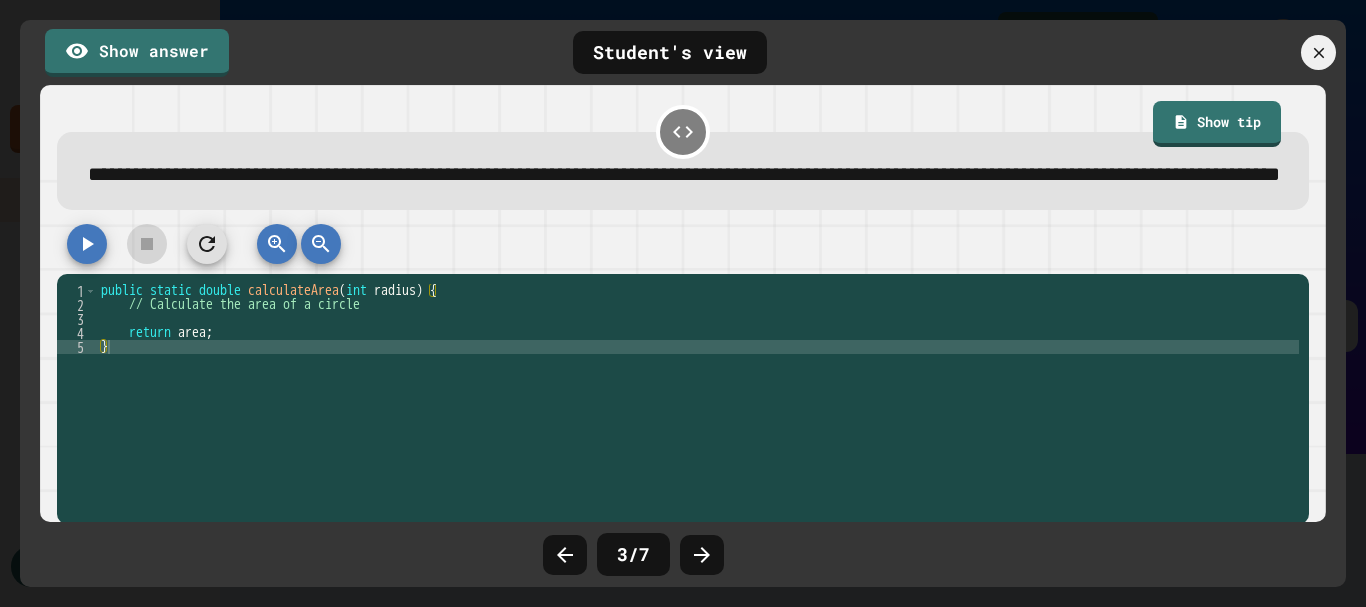 scroll, scrollTop: 0, scrollLeft: 0, axis: both 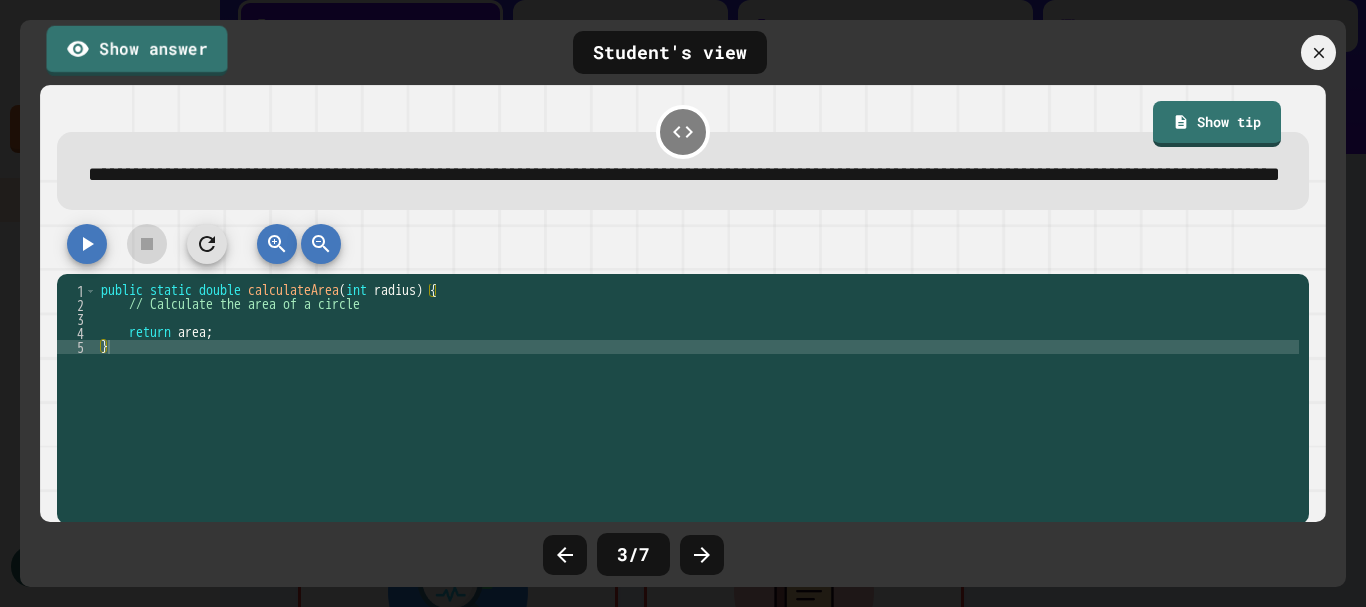 click on "Show answer" at bounding box center (136, 50) 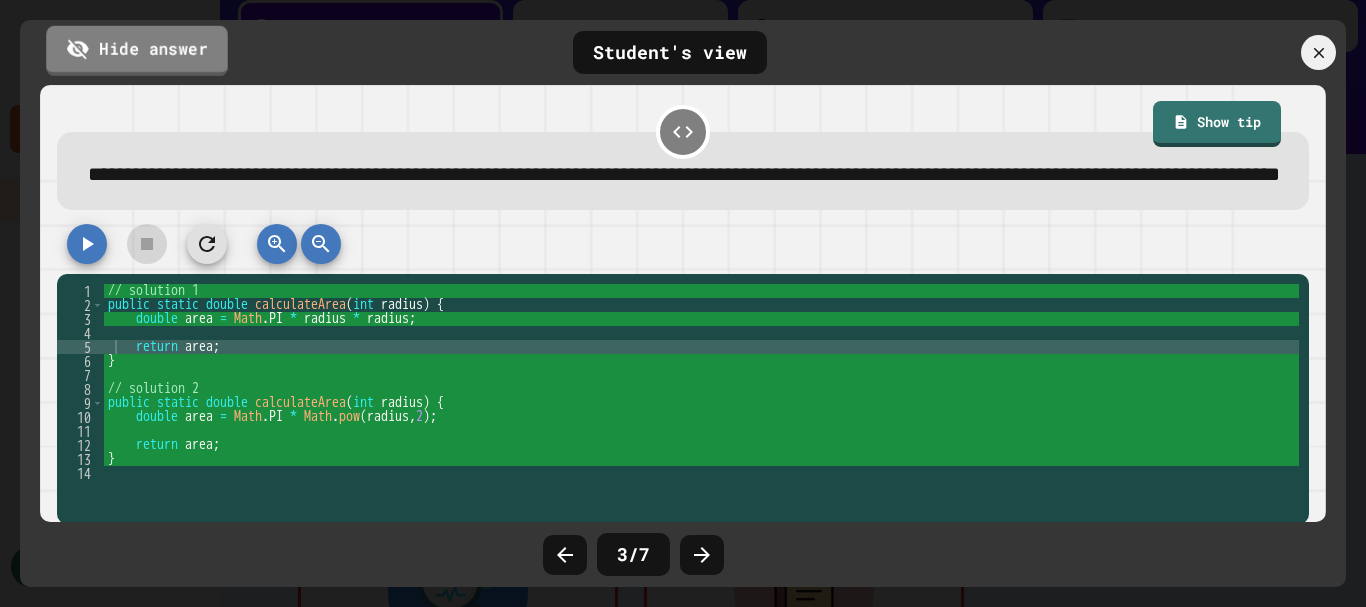 click on "Hide answer" at bounding box center [137, 50] 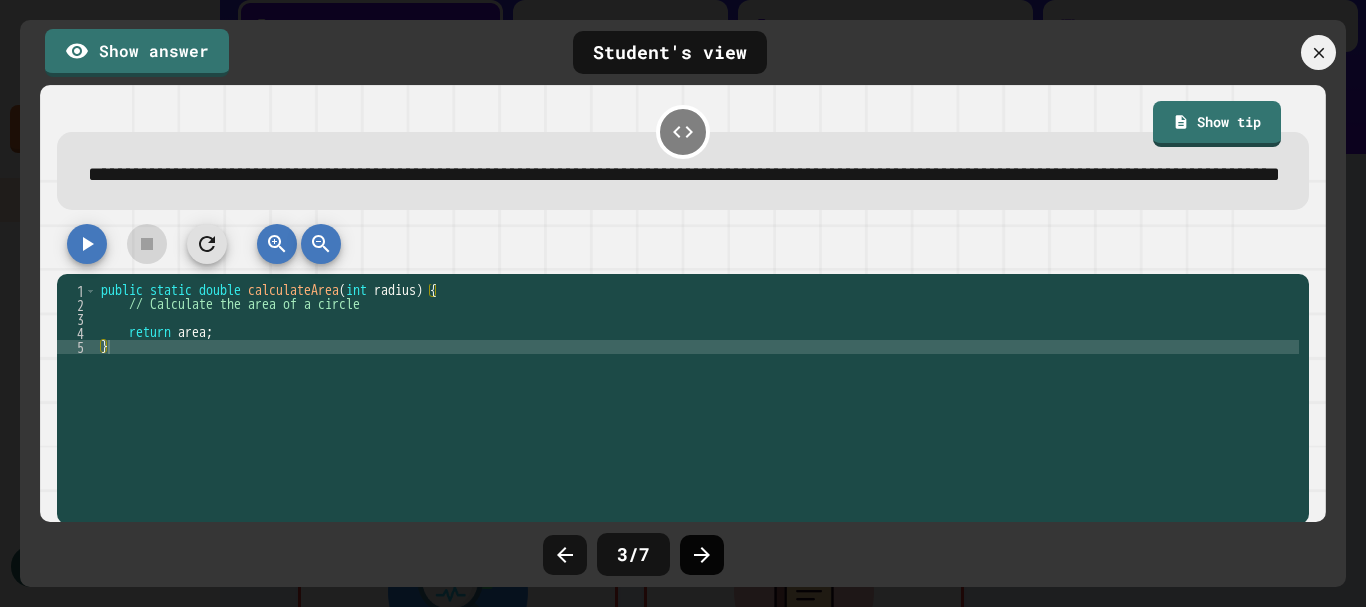 click 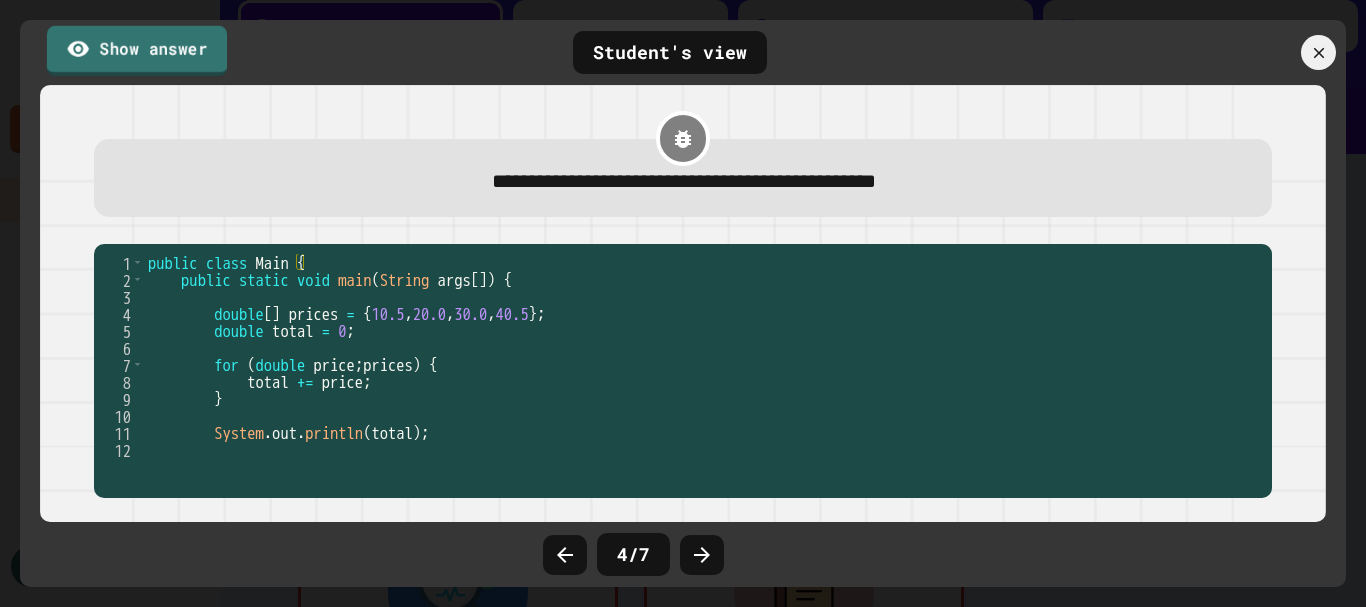 click on "Show answer" at bounding box center [137, 50] 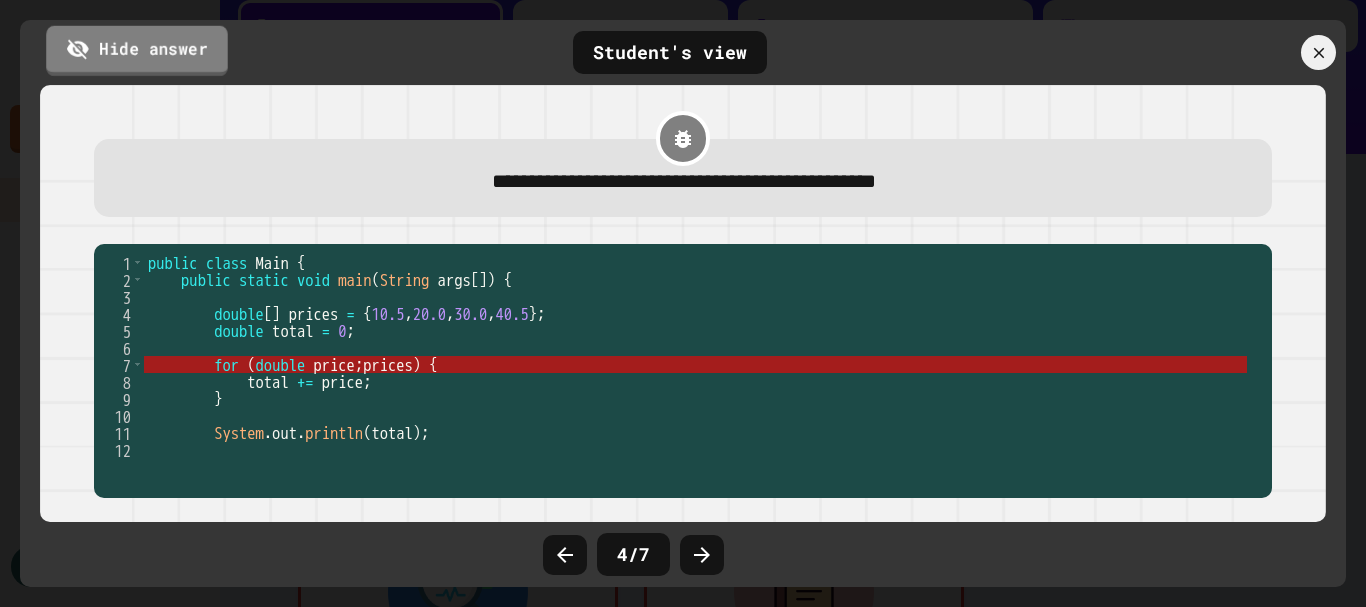 click on "Hide answer" at bounding box center [137, 50] 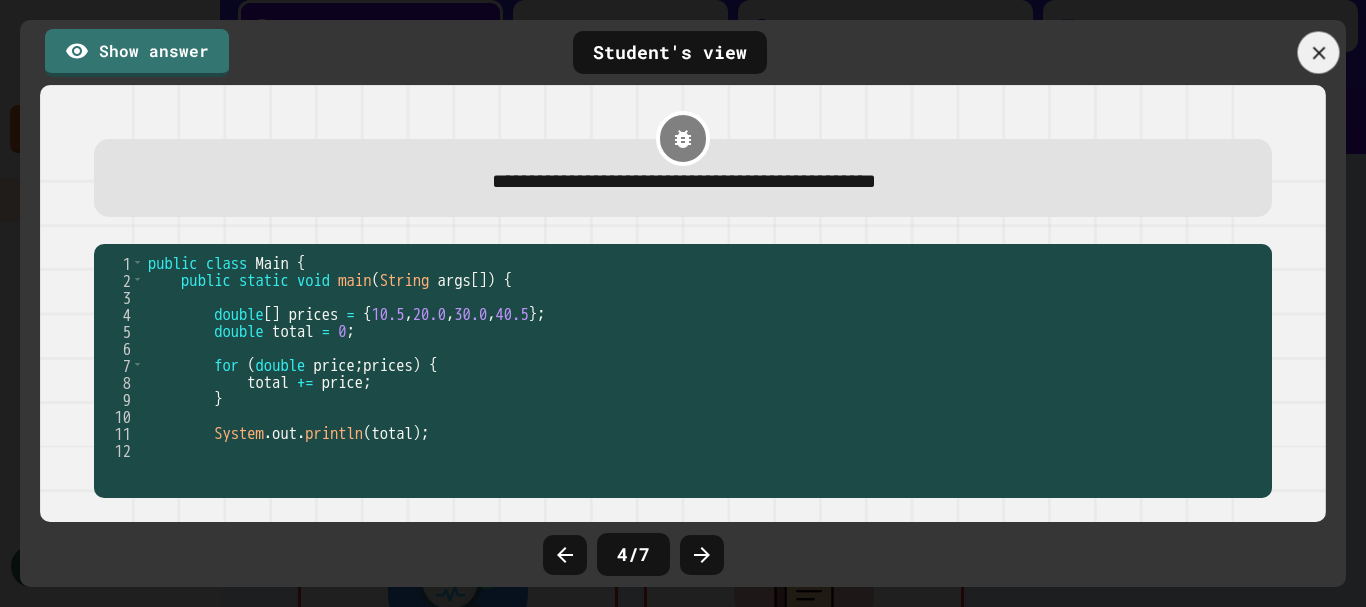 click 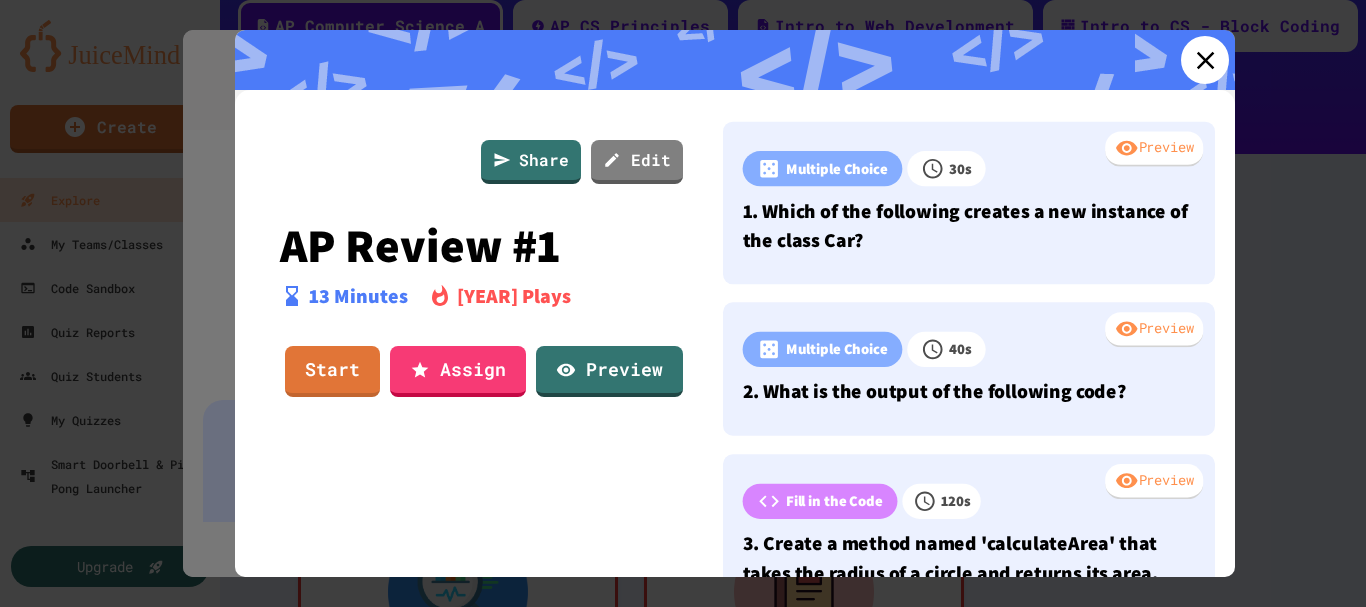 click 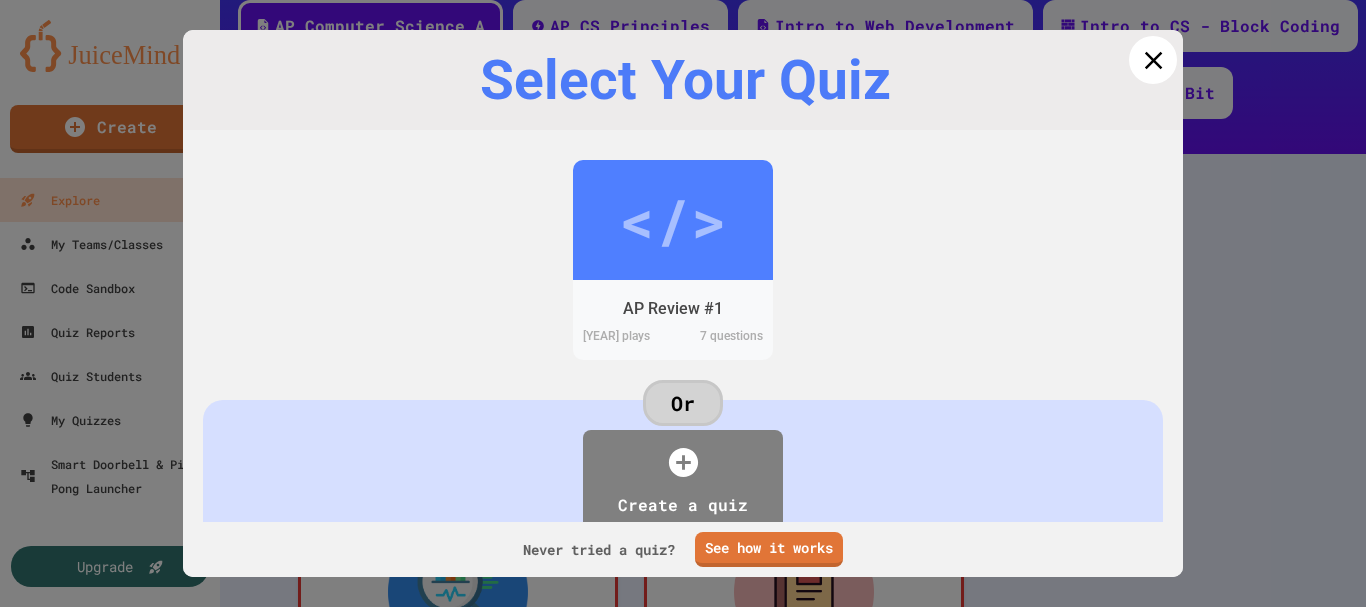 click 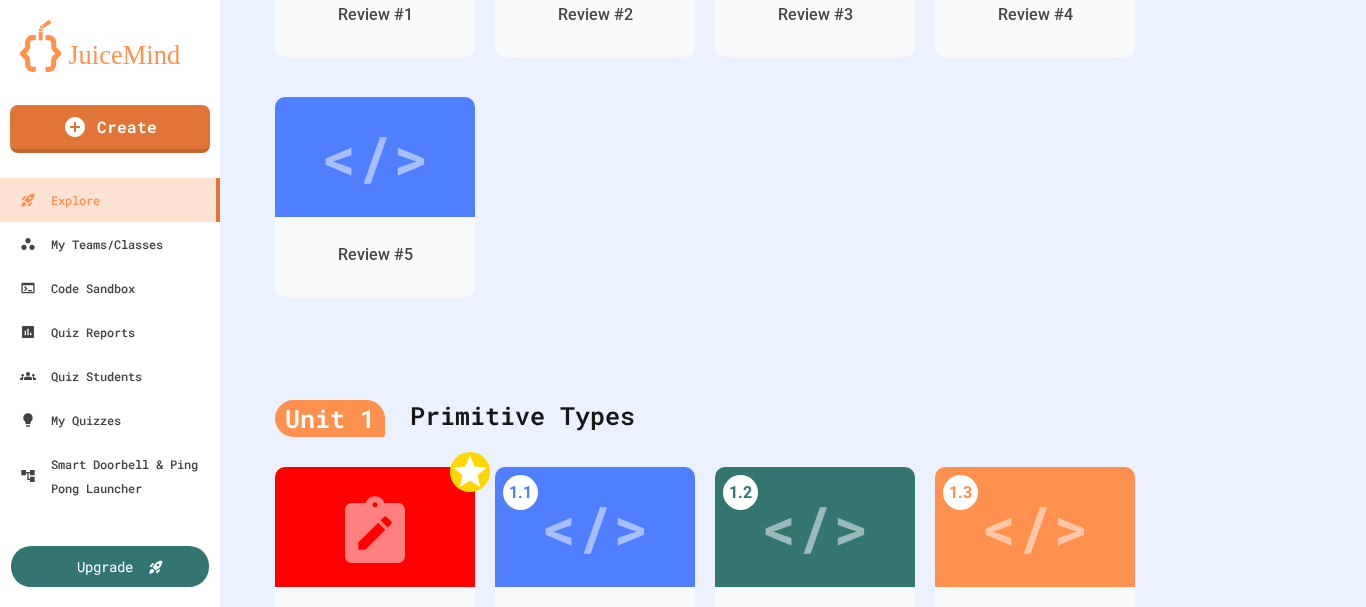 scroll, scrollTop: 900, scrollLeft: 0, axis: vertical 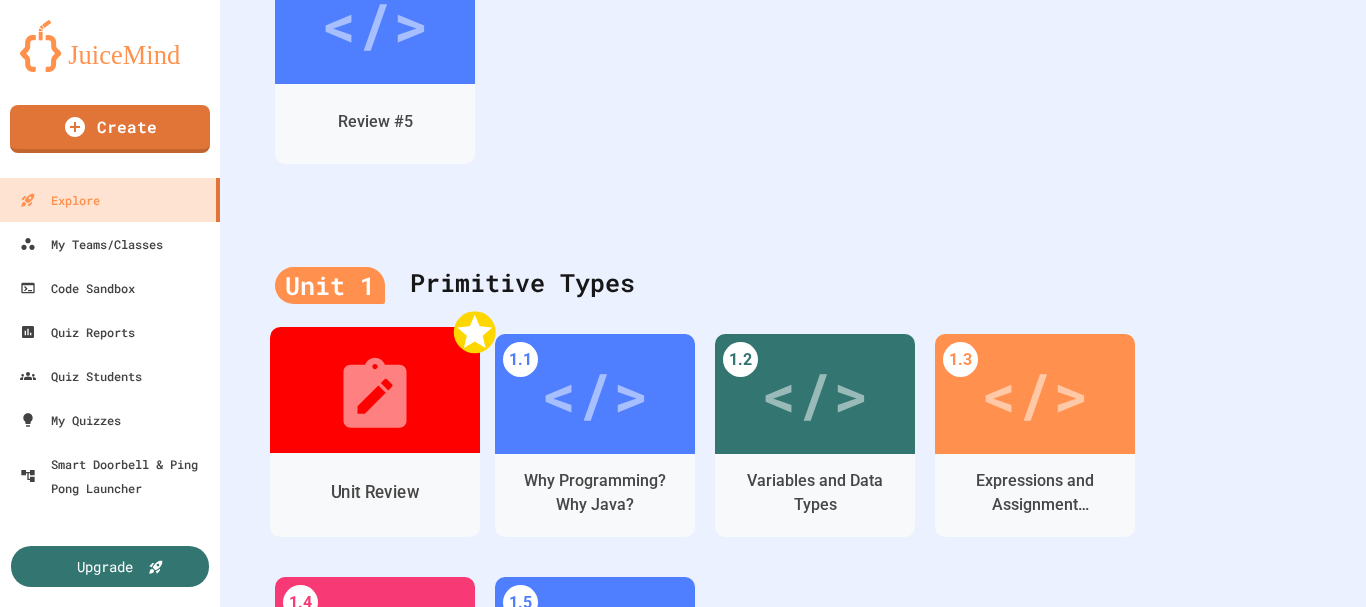 click 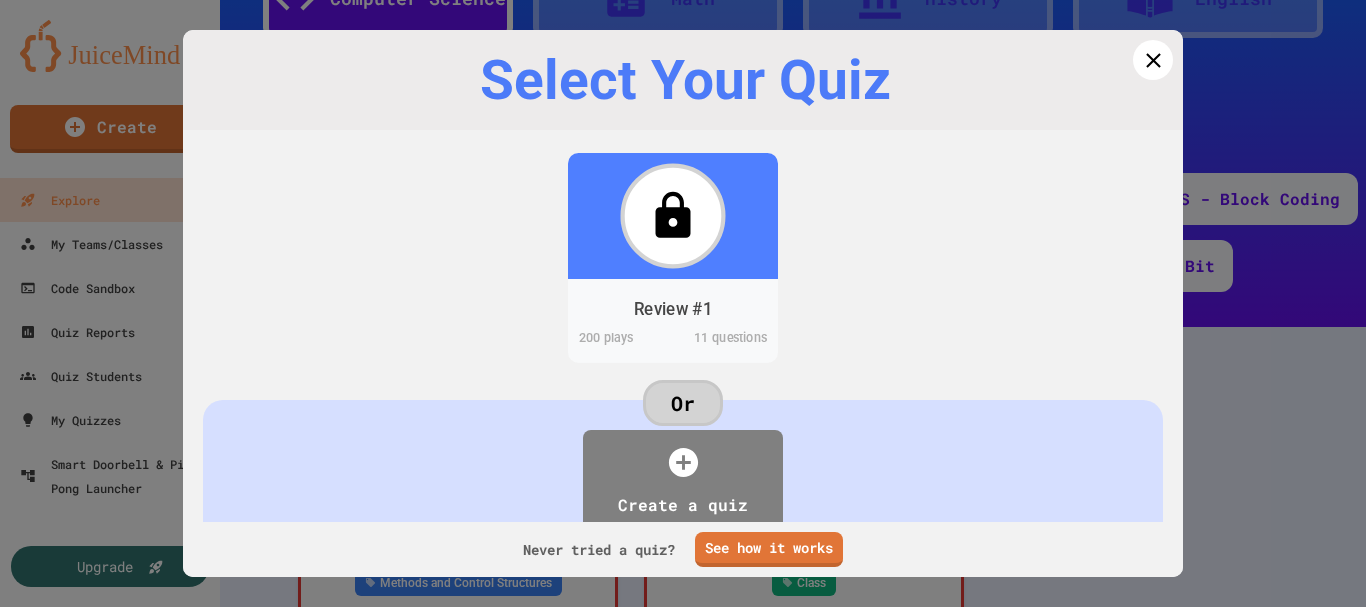 scroll, scrollTop: 900, scrollLeft: 0, axis: vertical 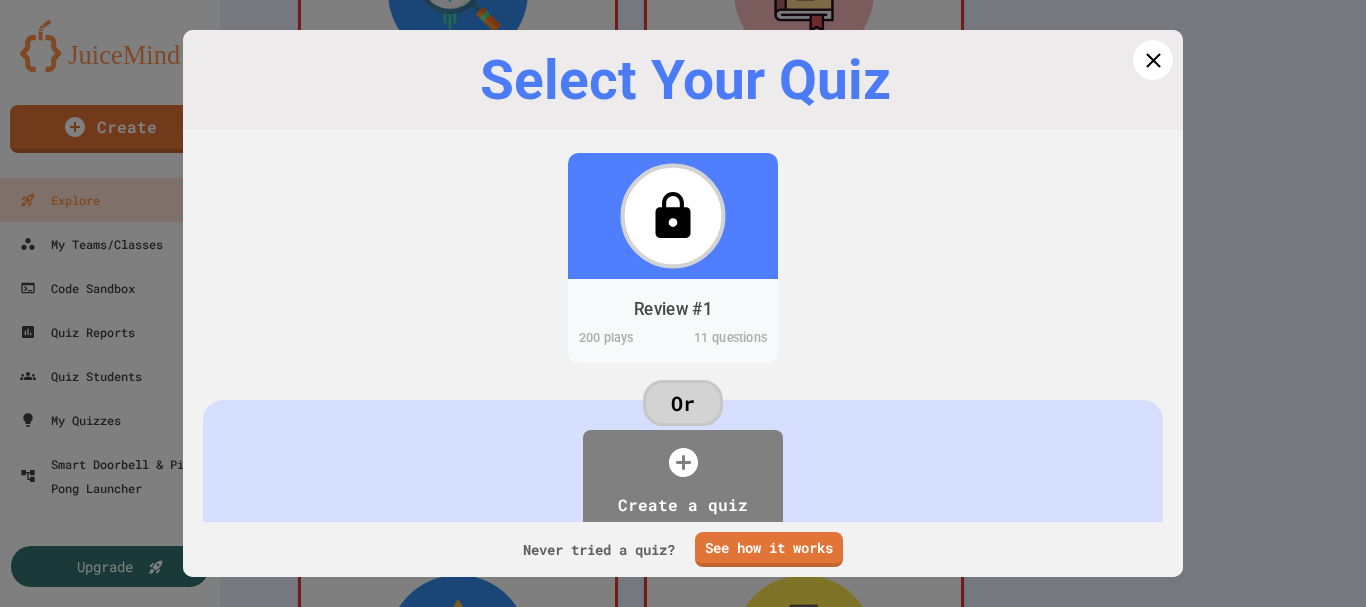 click 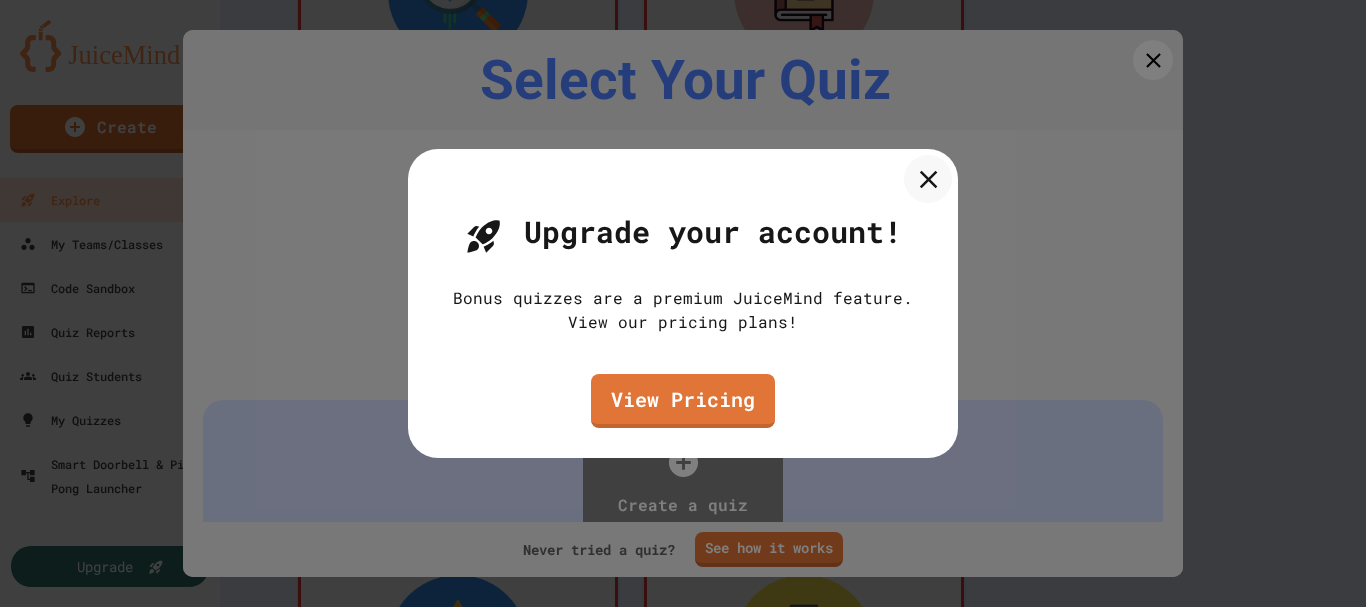 click 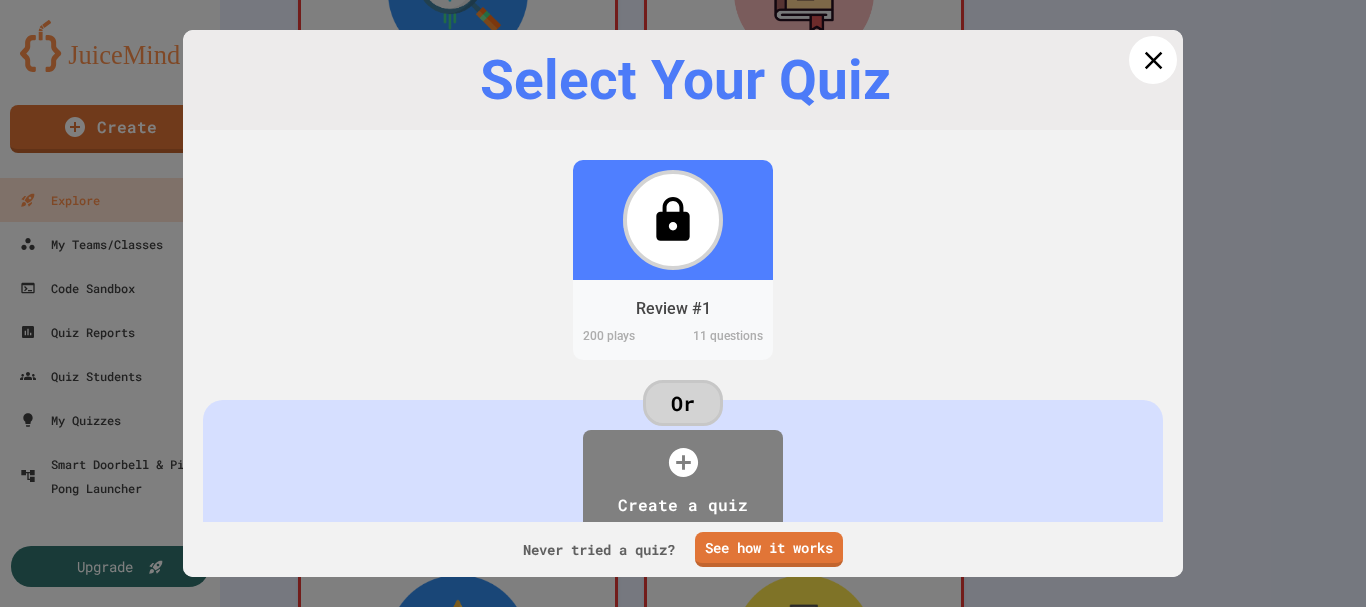 click 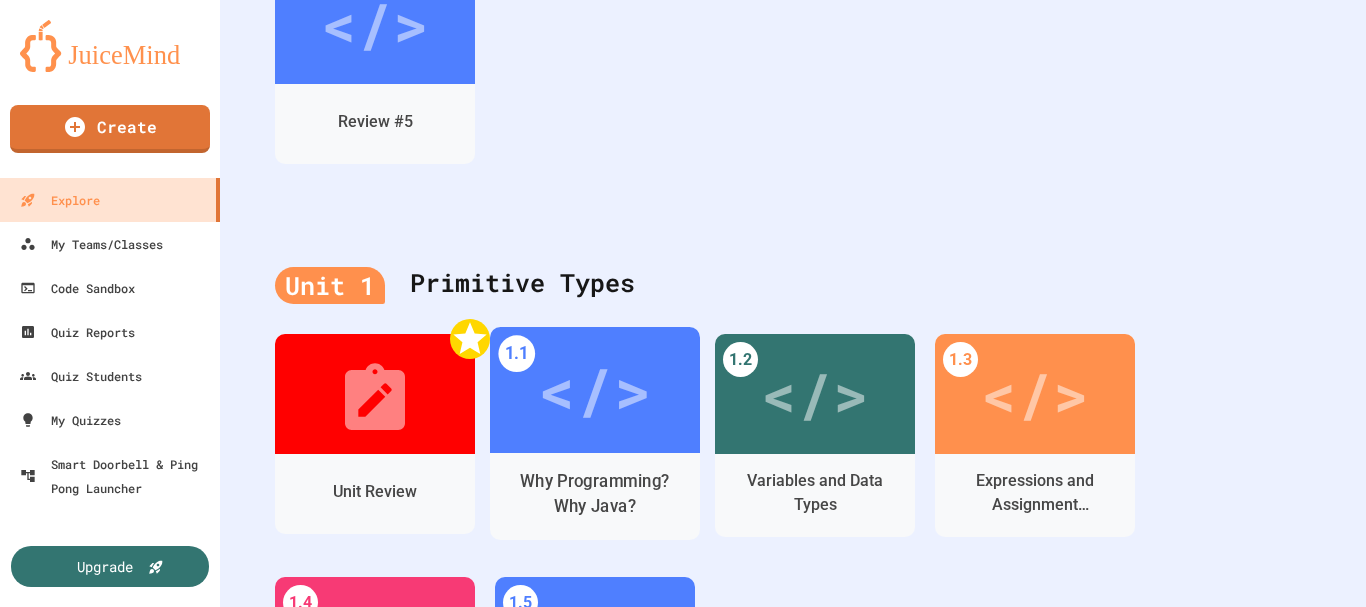 click on "</>" at bounding box center [594, 390] 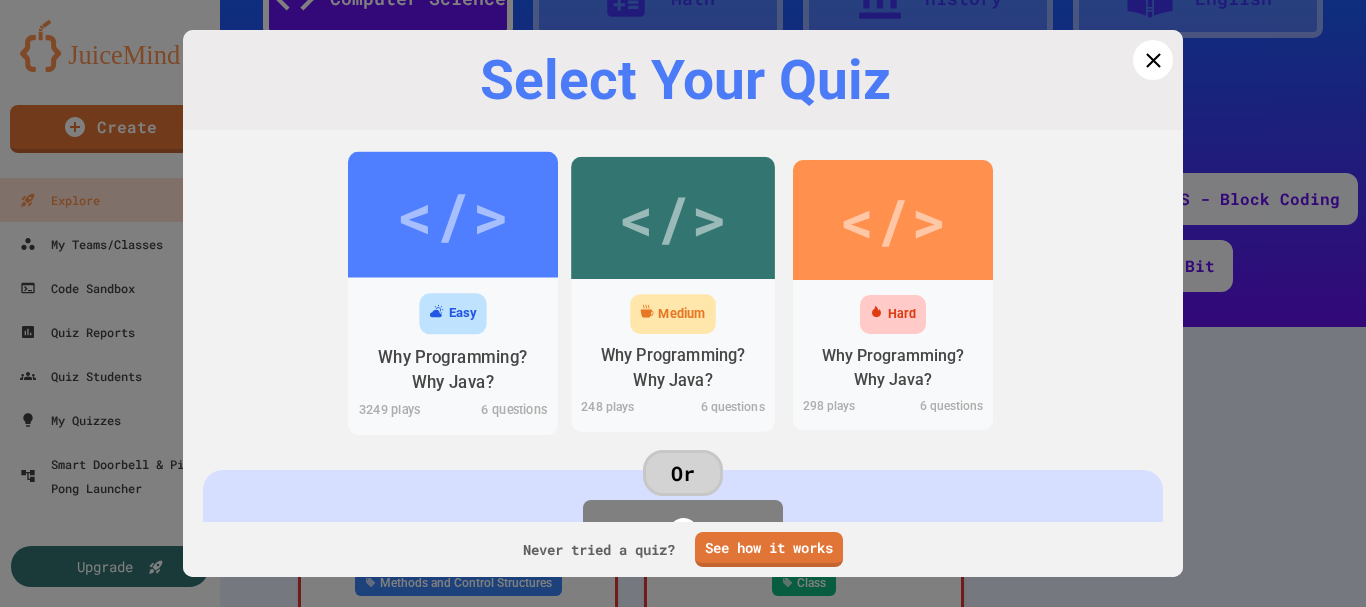 scroll, scrollTop: 900, scrollLeft: 0, axis: vertical 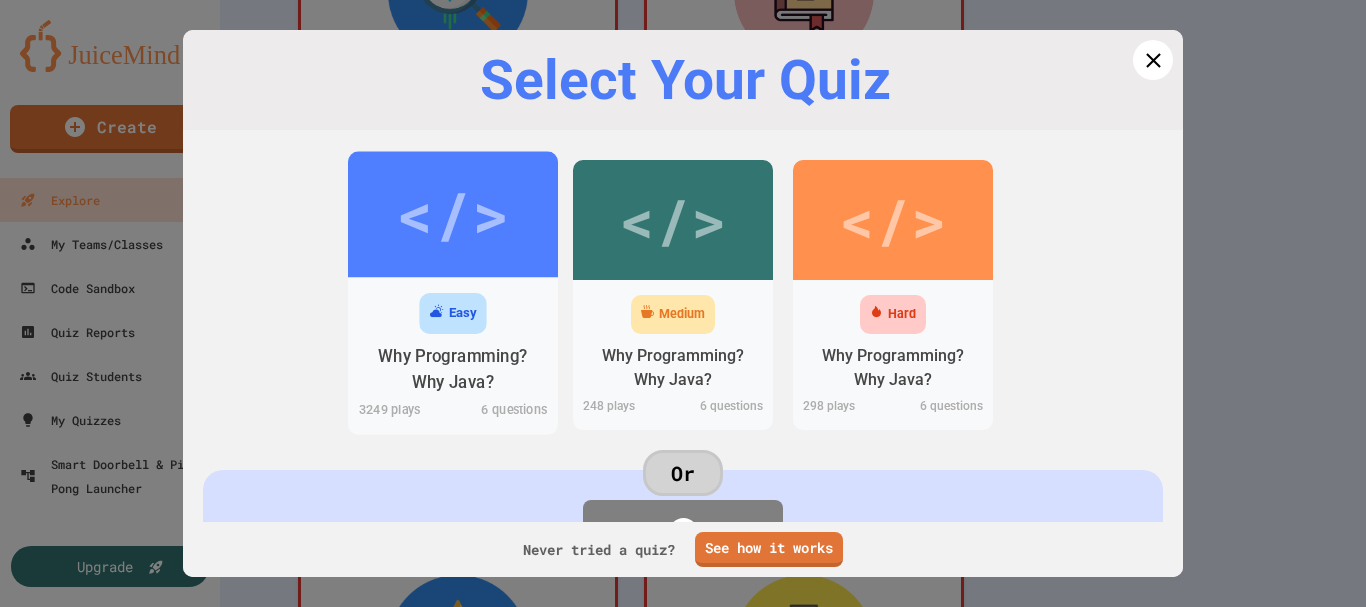 click on "</>" at bounding box center (452, 214) 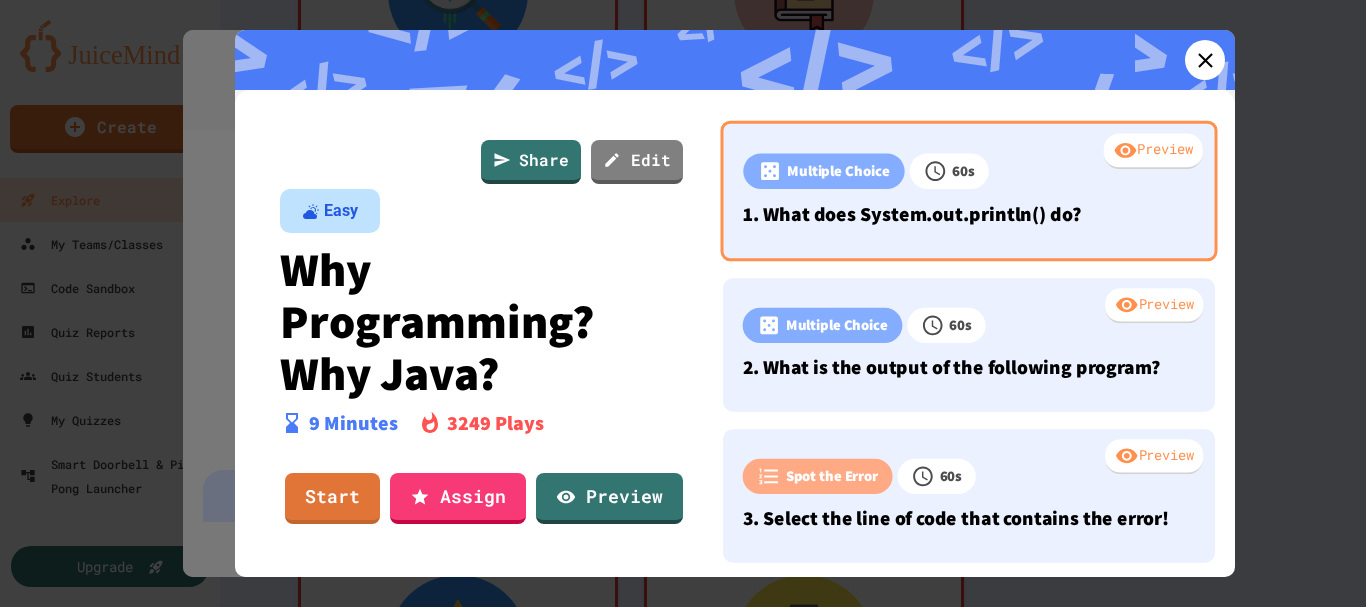 click on "Preview" at bounding box center [1153, 152] 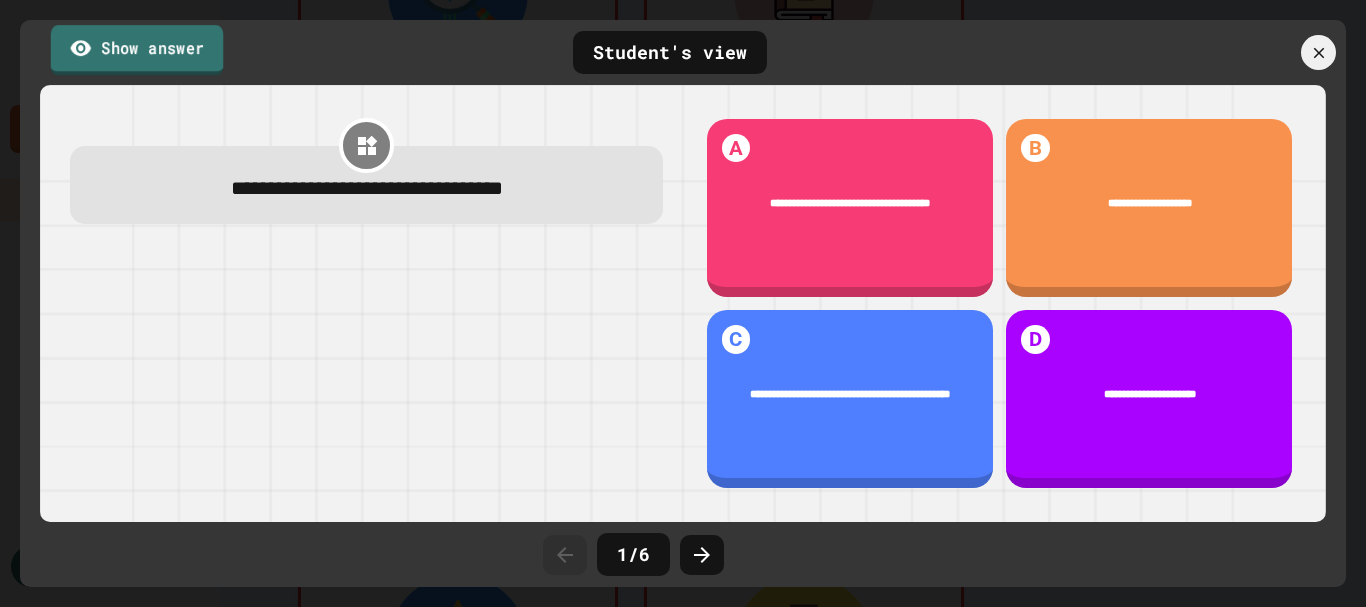 click on "Show answer" at bounding box center [137, 50] 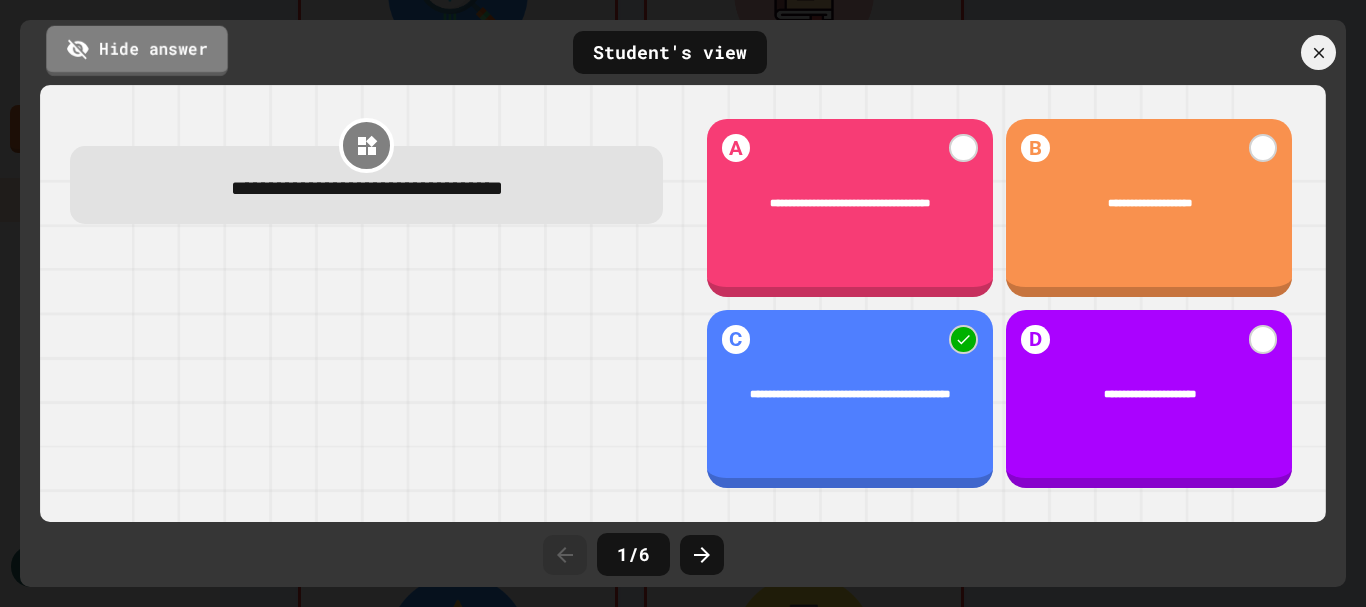 click on "Hide answer" at bounding box center (136, 50) 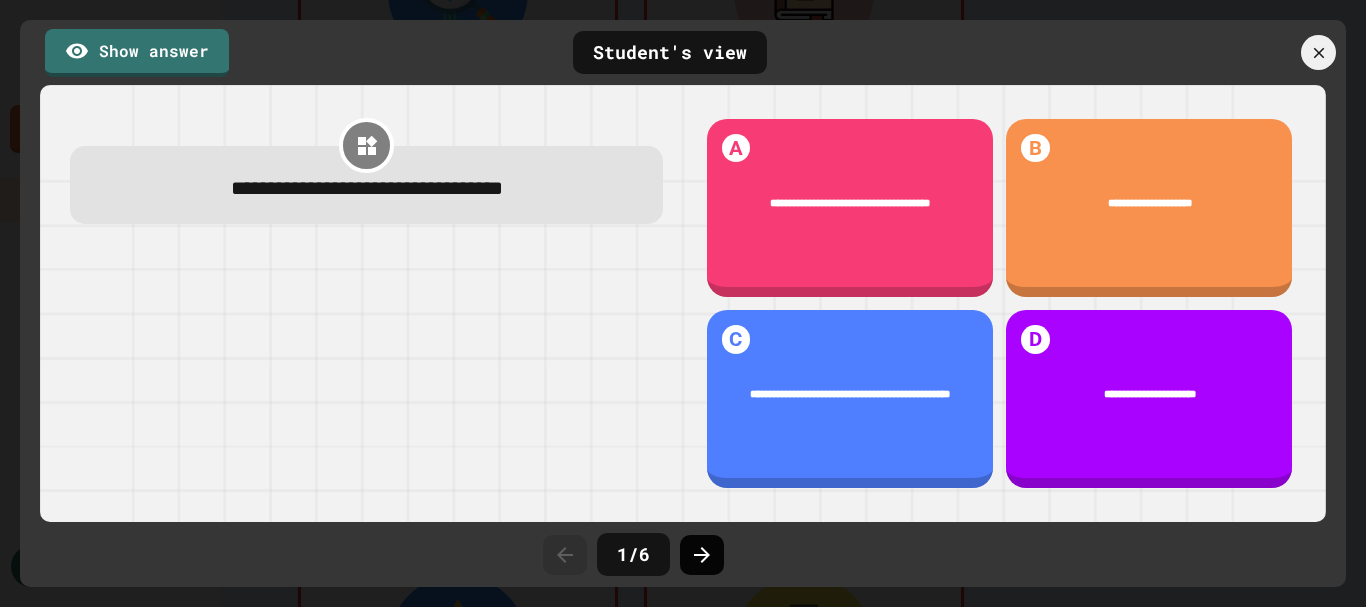 click 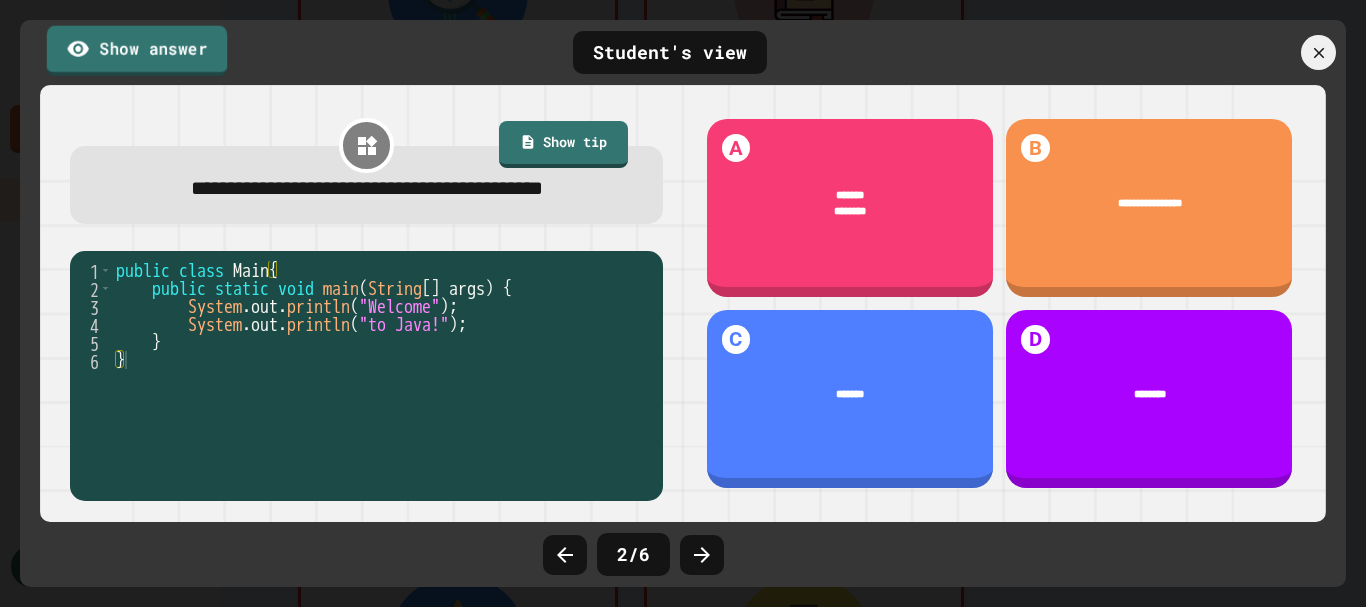 click 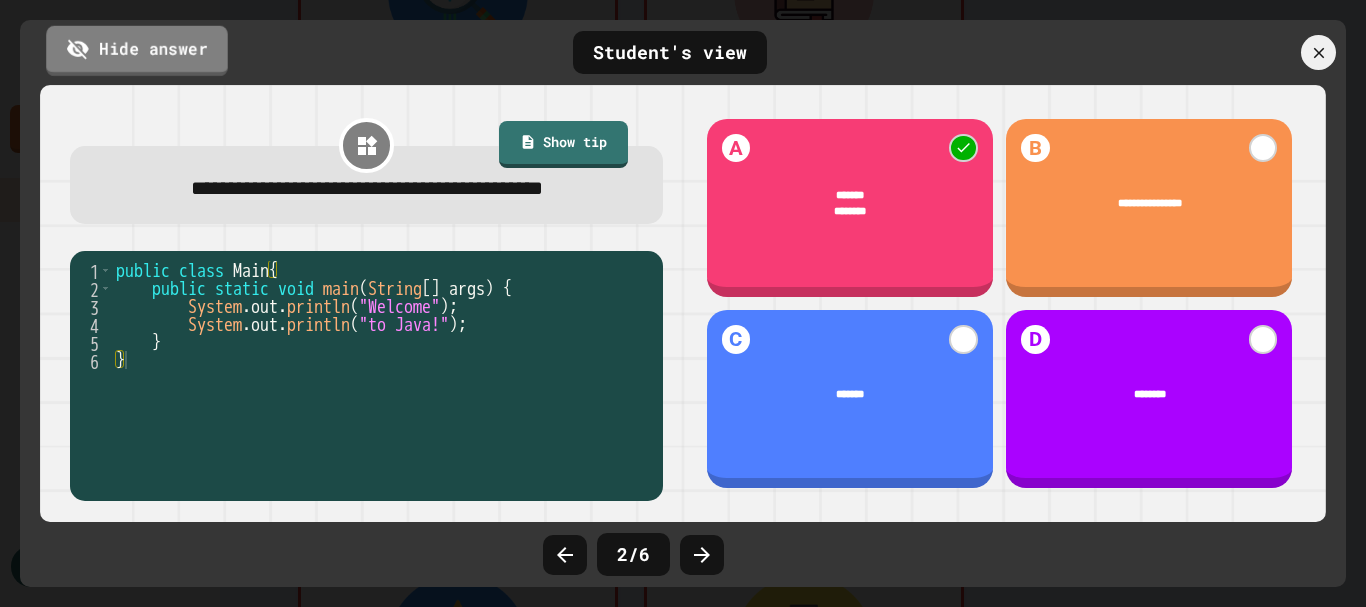 click 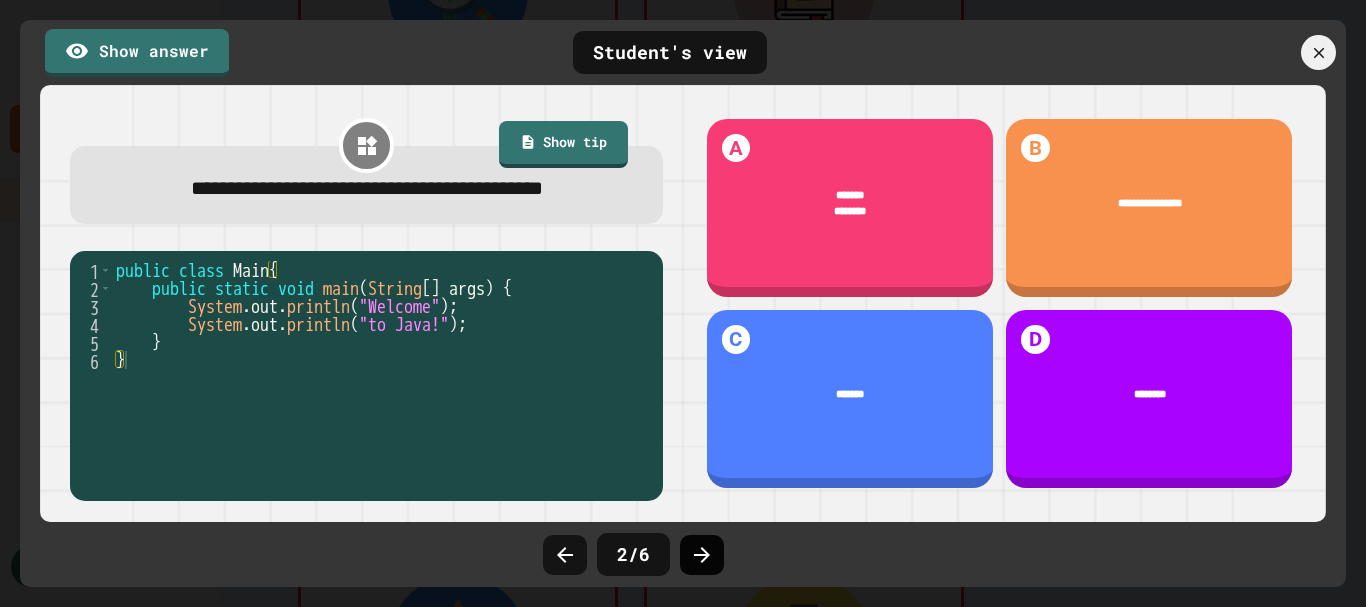 click at bounding box center (702, 555) 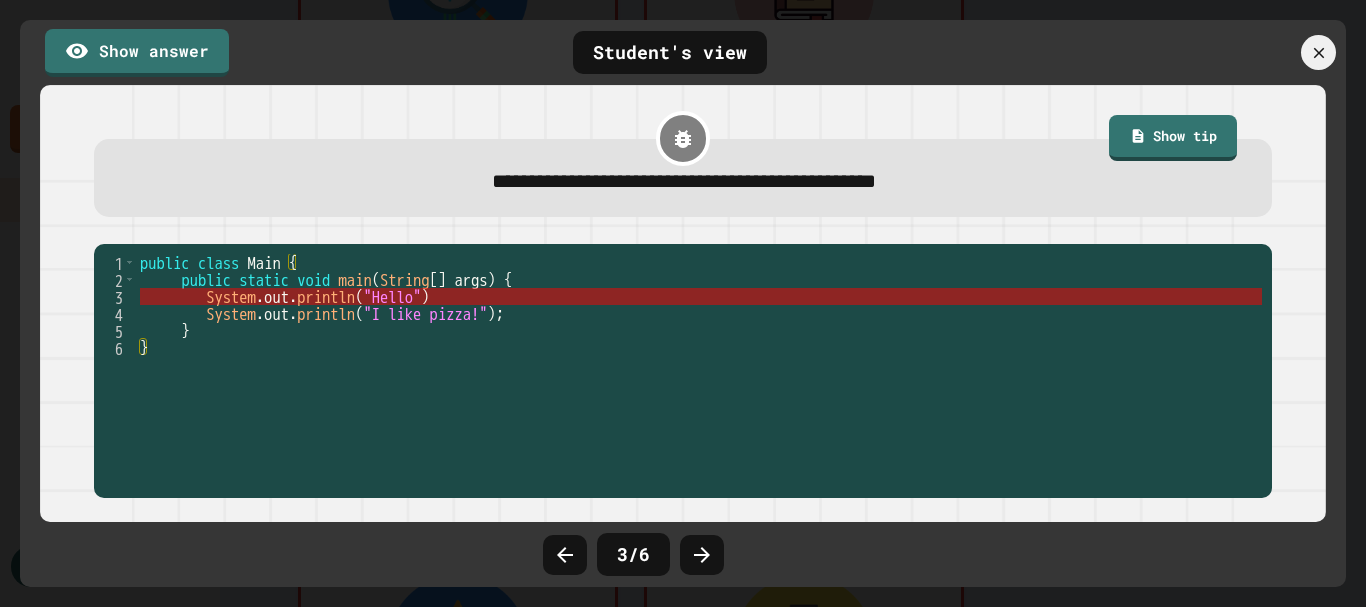 type on "**********" 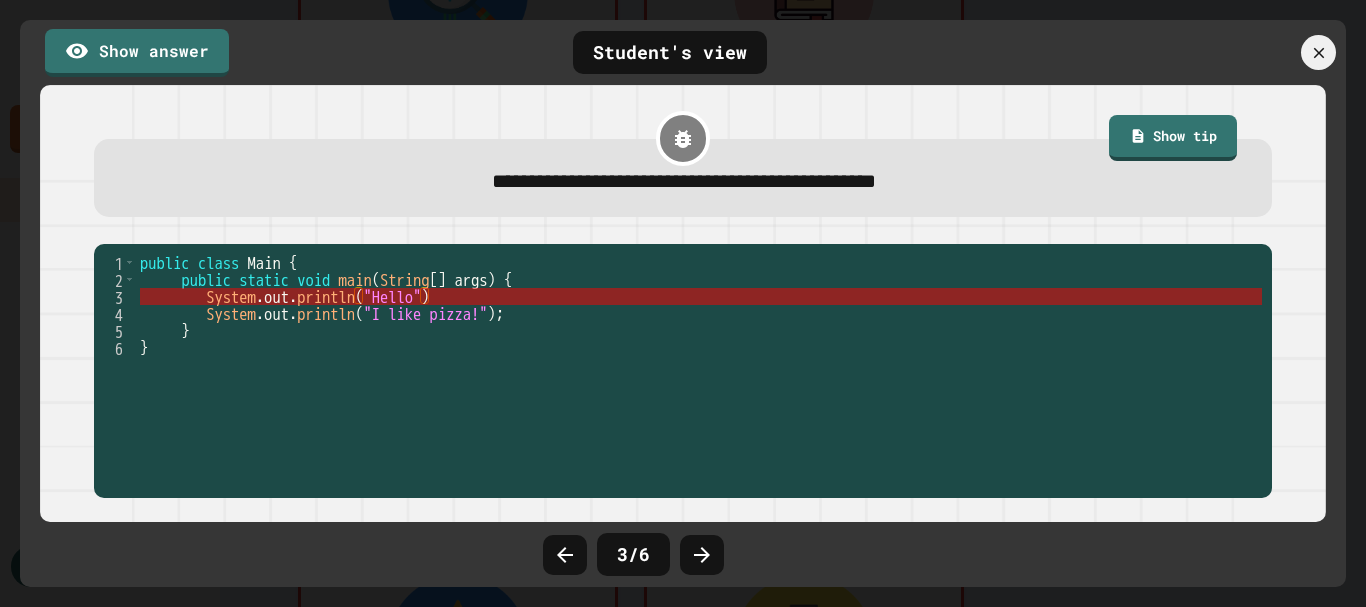 click on "System . out . println ( "Hello" )" at bounding box center [500140, 296] 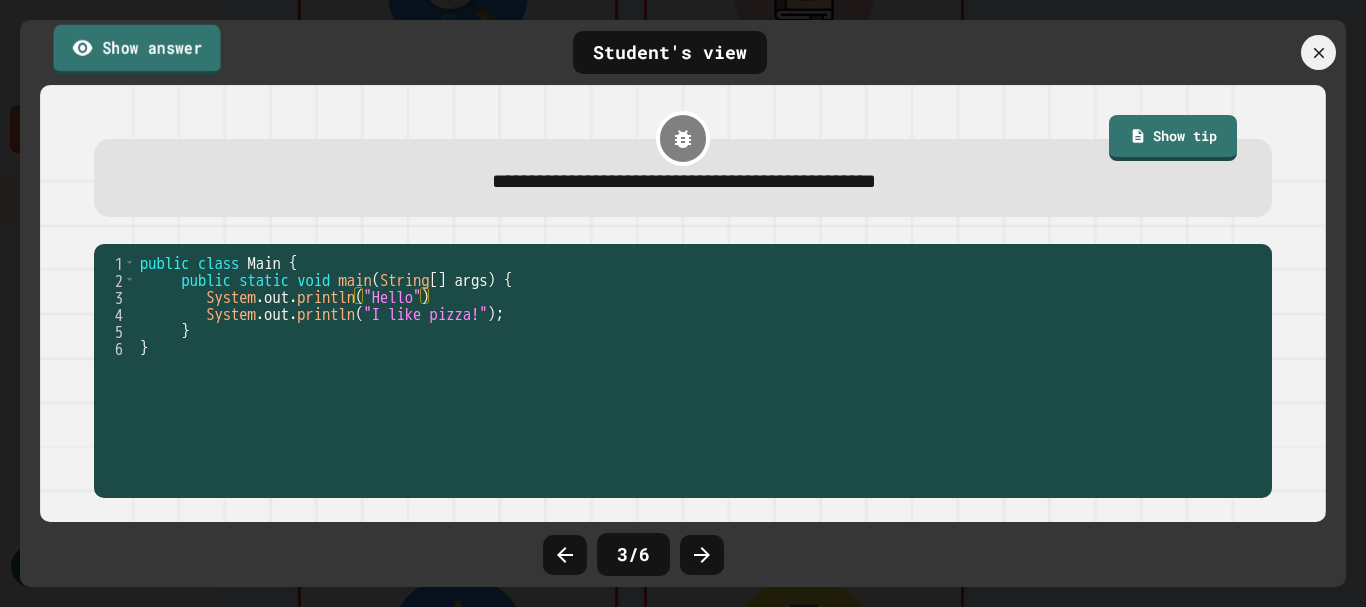 click on "Show answer" at bounding box center [136, 49] 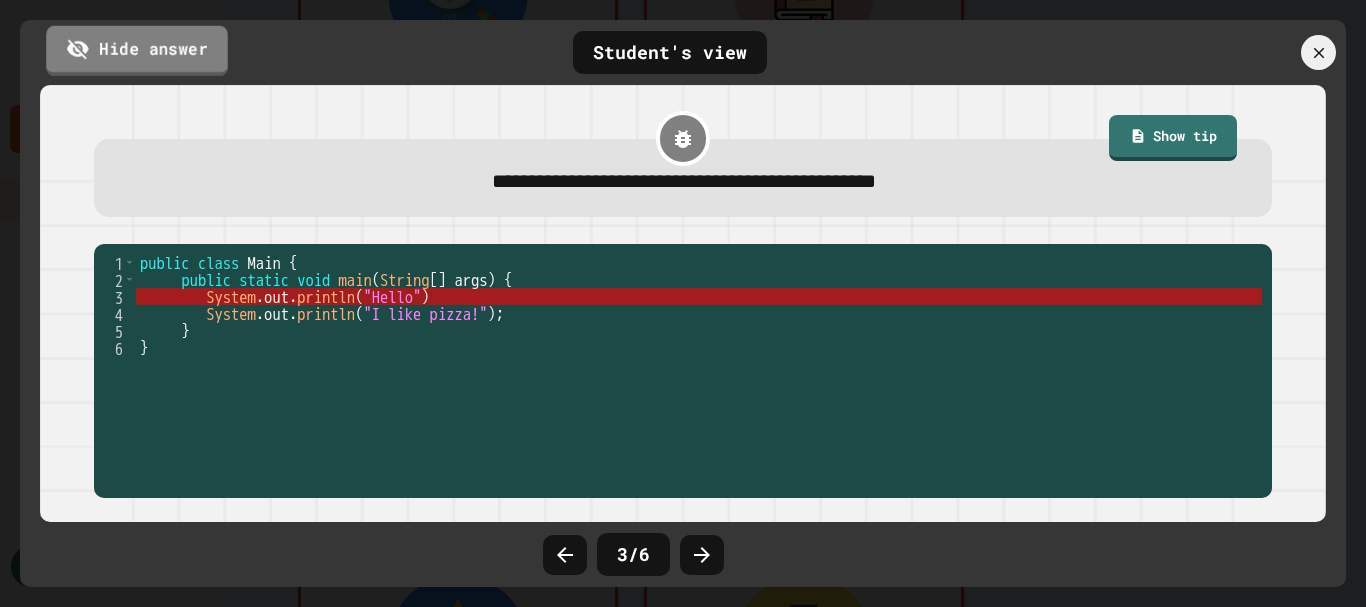 click on "Hide answer" at bounding box center (137, 50) 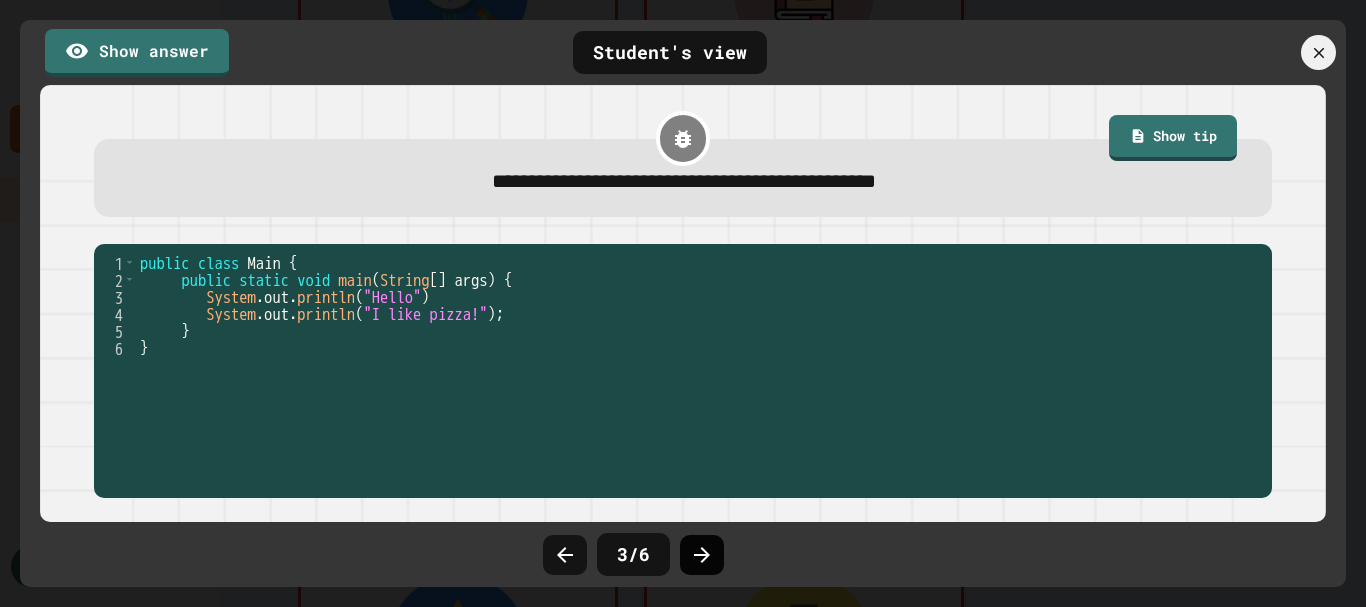 click 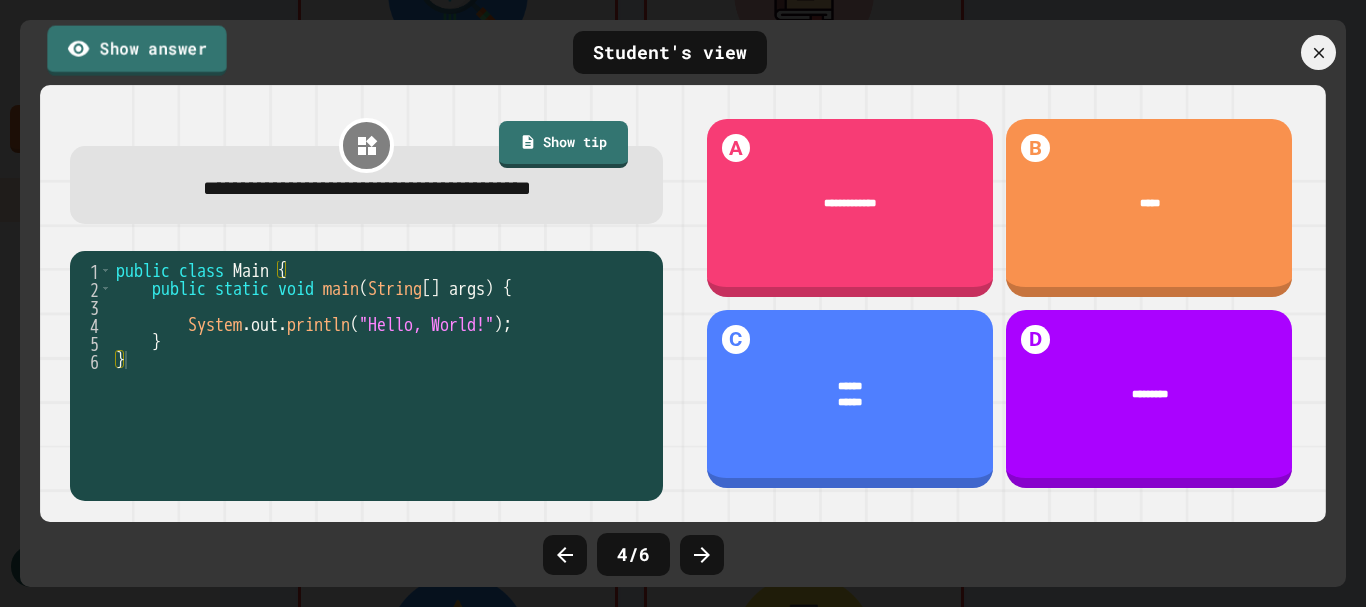click on "Show answer" at bounding box center (136, 50) 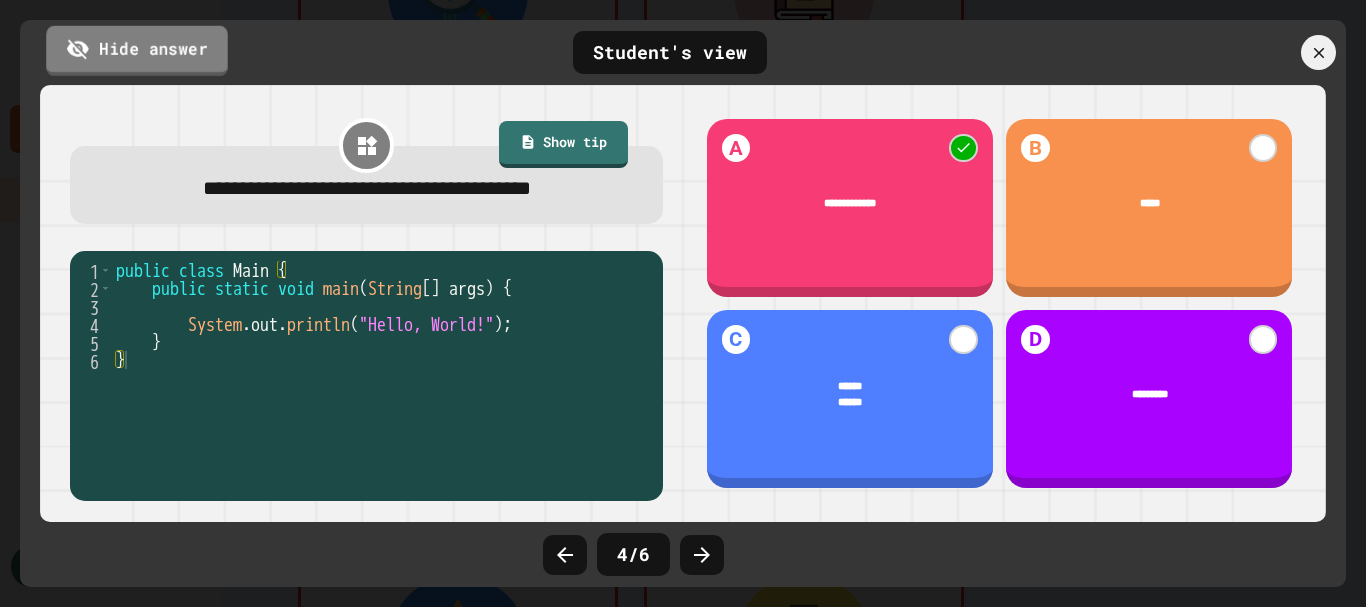 click on "Hide answer" at bounding box center (137, 50) 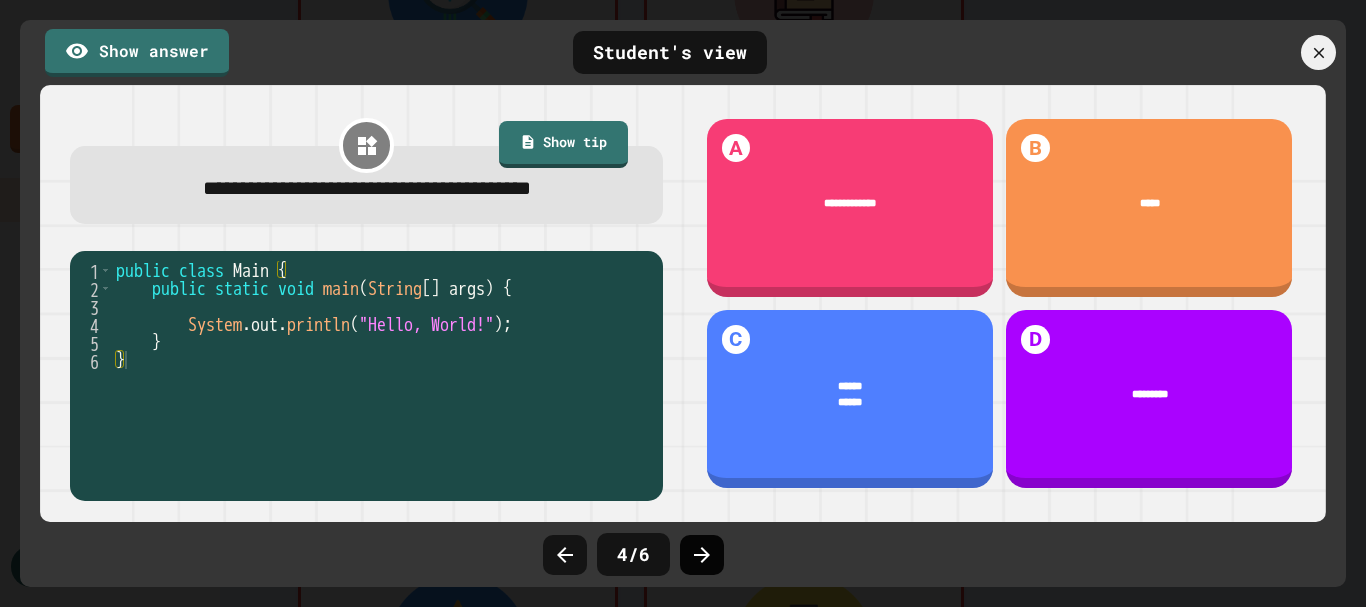 click 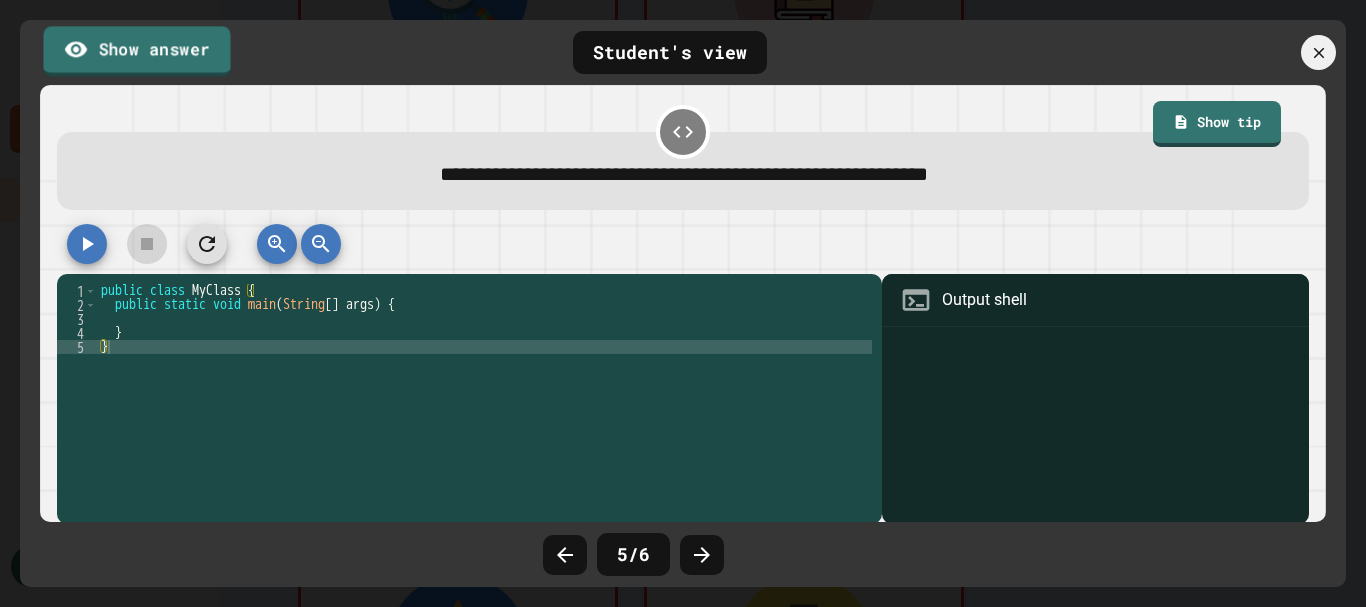 click on "Show answer" at bounding box center [136, 51] 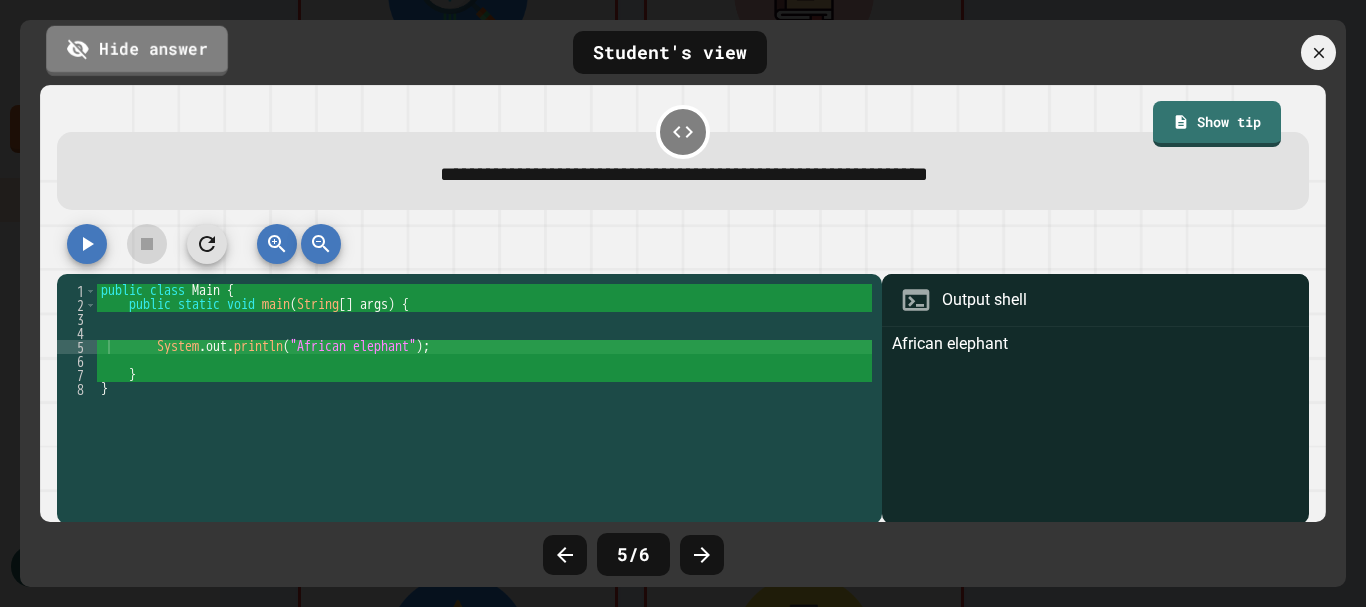 click on "Hide answer" at bounding box center [137, 50] 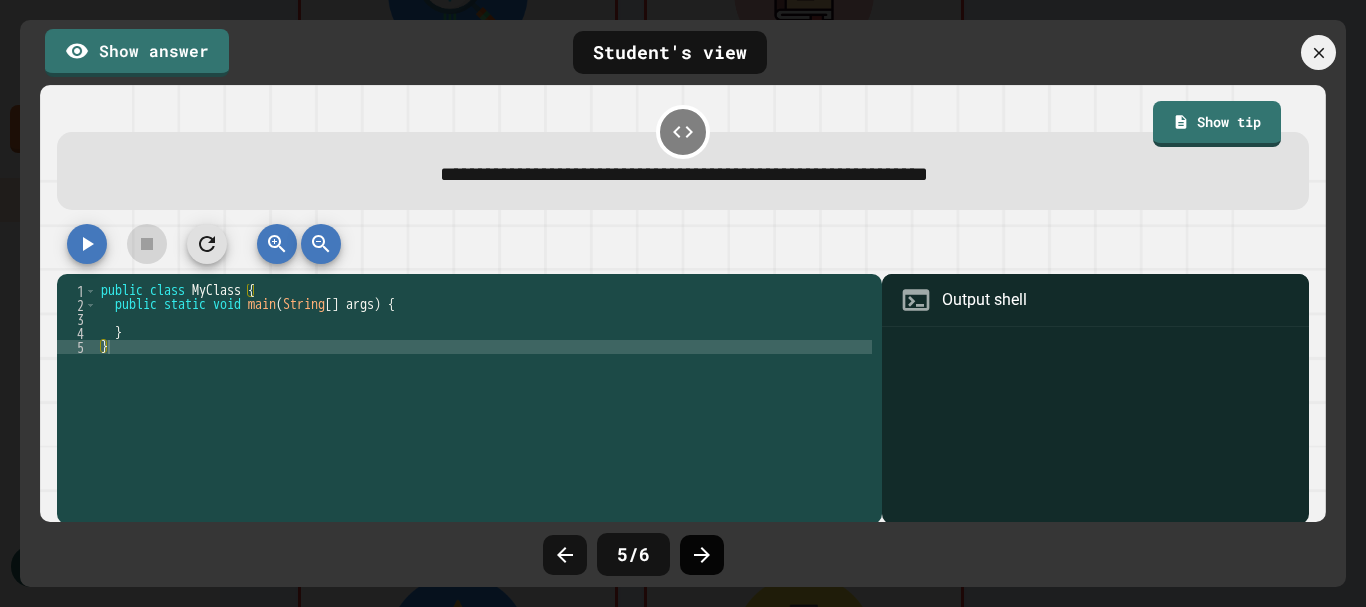 click 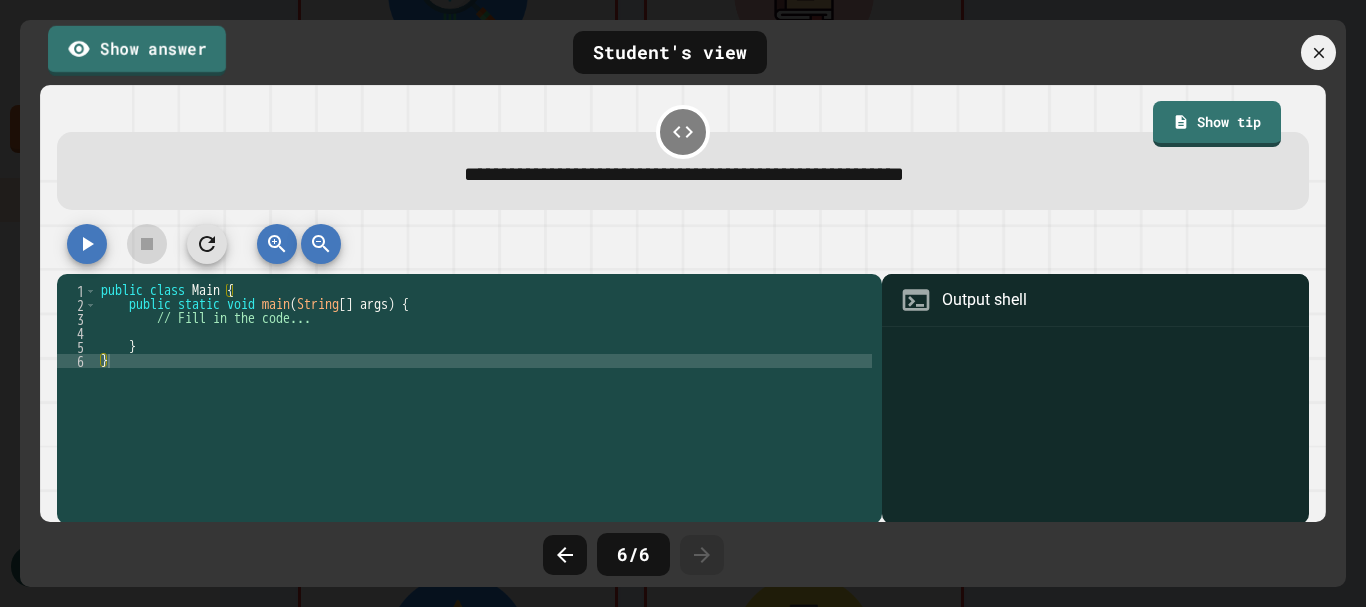 click on "Show answer" at bounding box center (137, 50) 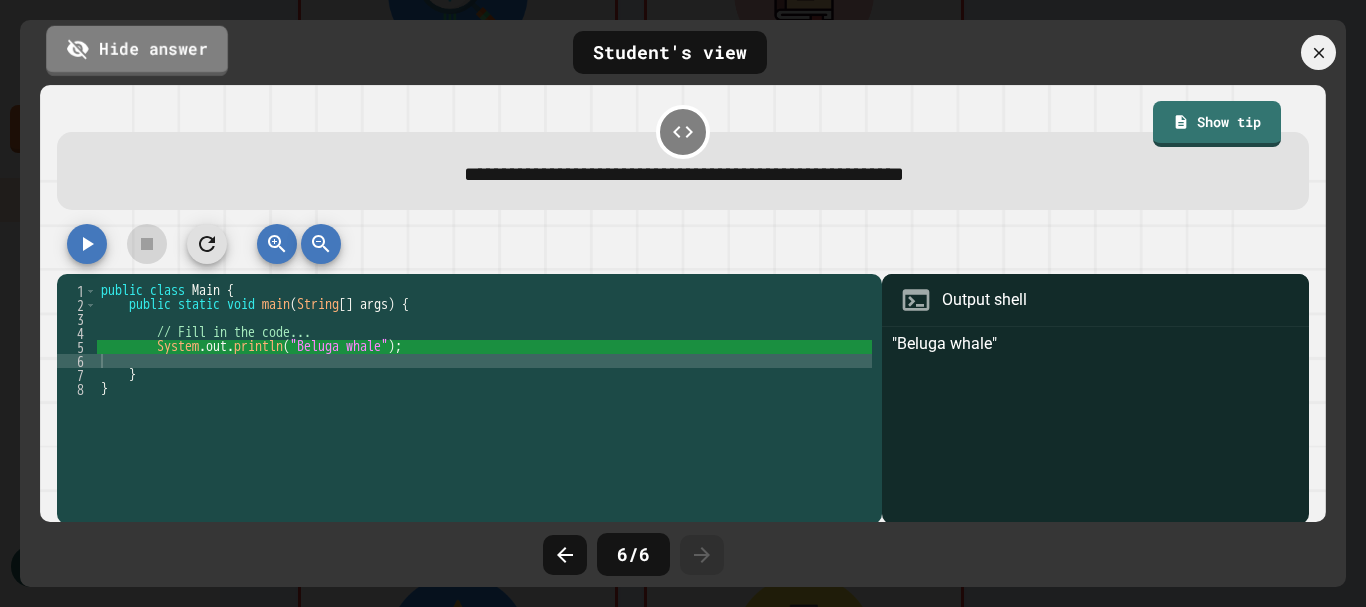 click on "Hide answer" at bounding box center (137, 50) 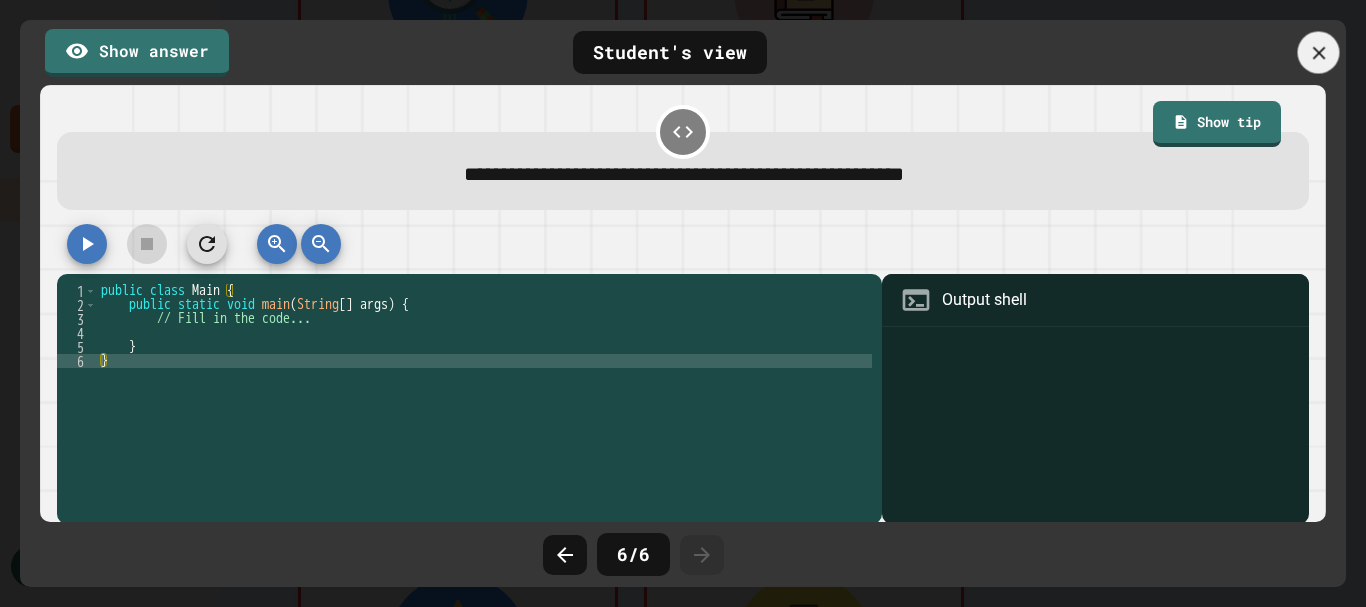 click 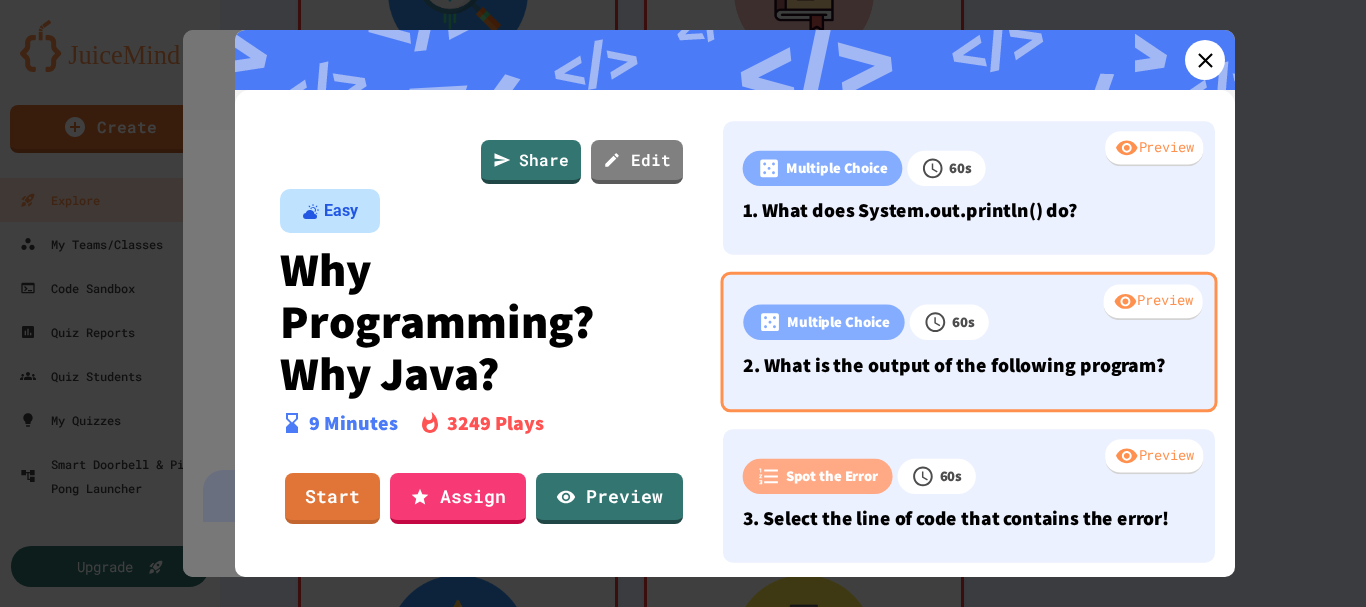 click on "Preview" at bounding box center (1153, 303) 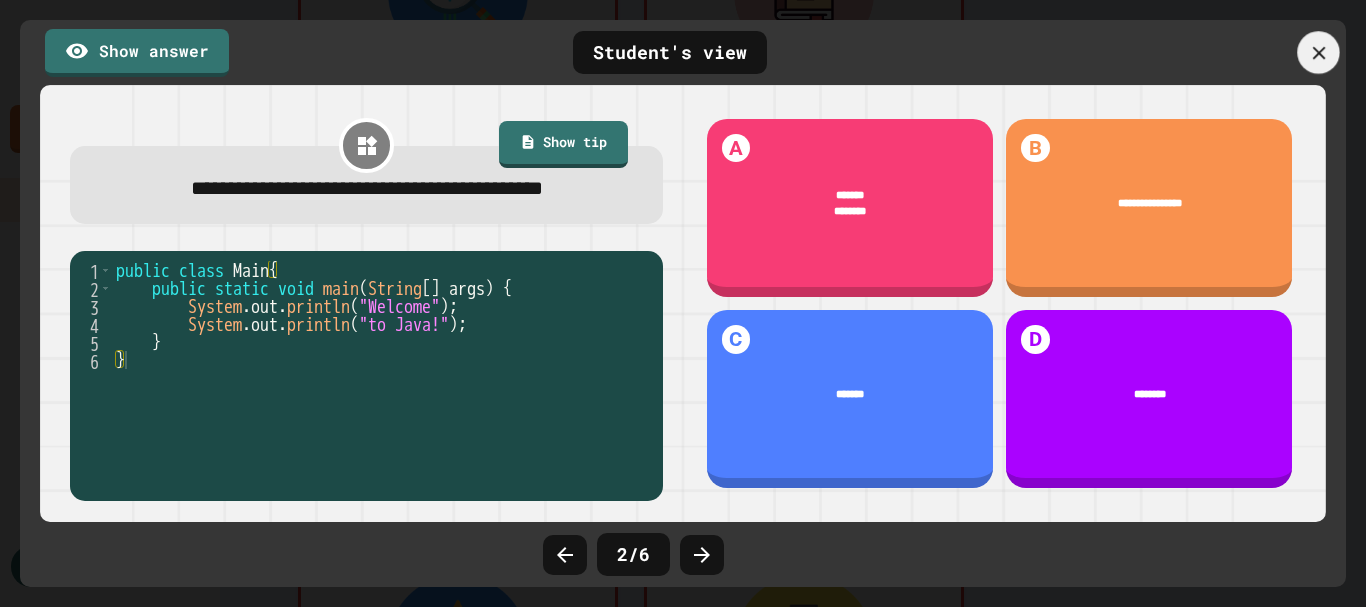 click 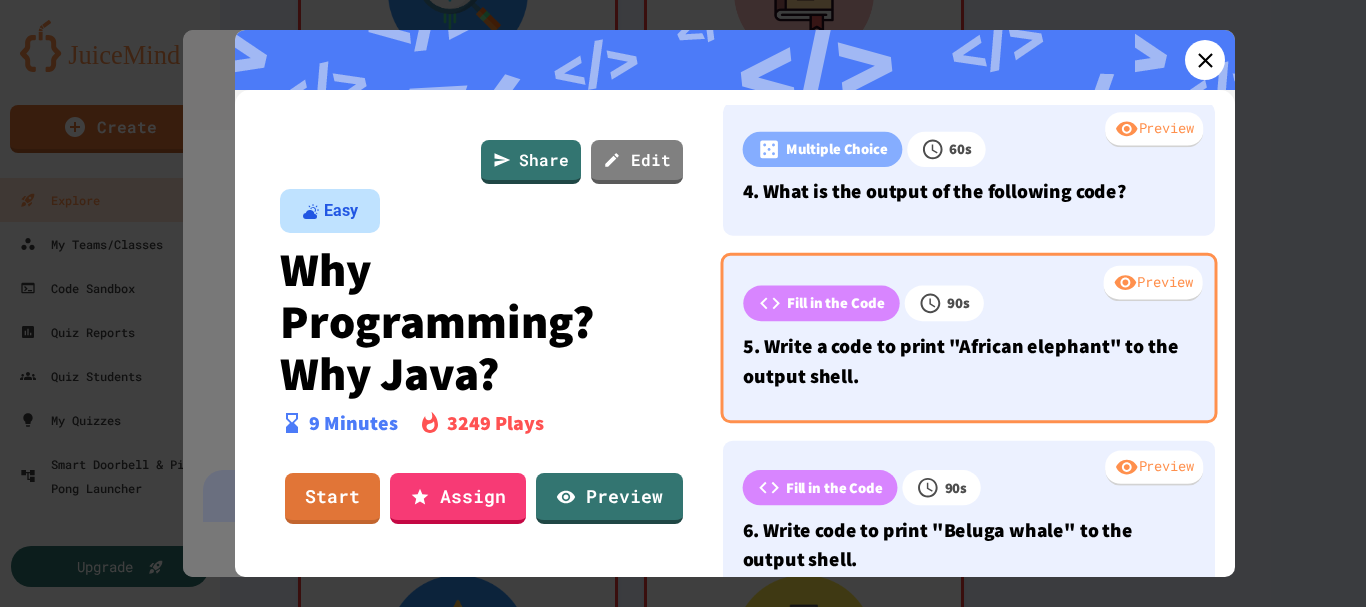scroll, scrollTop: 0, scrollLeft: 0, axis: both 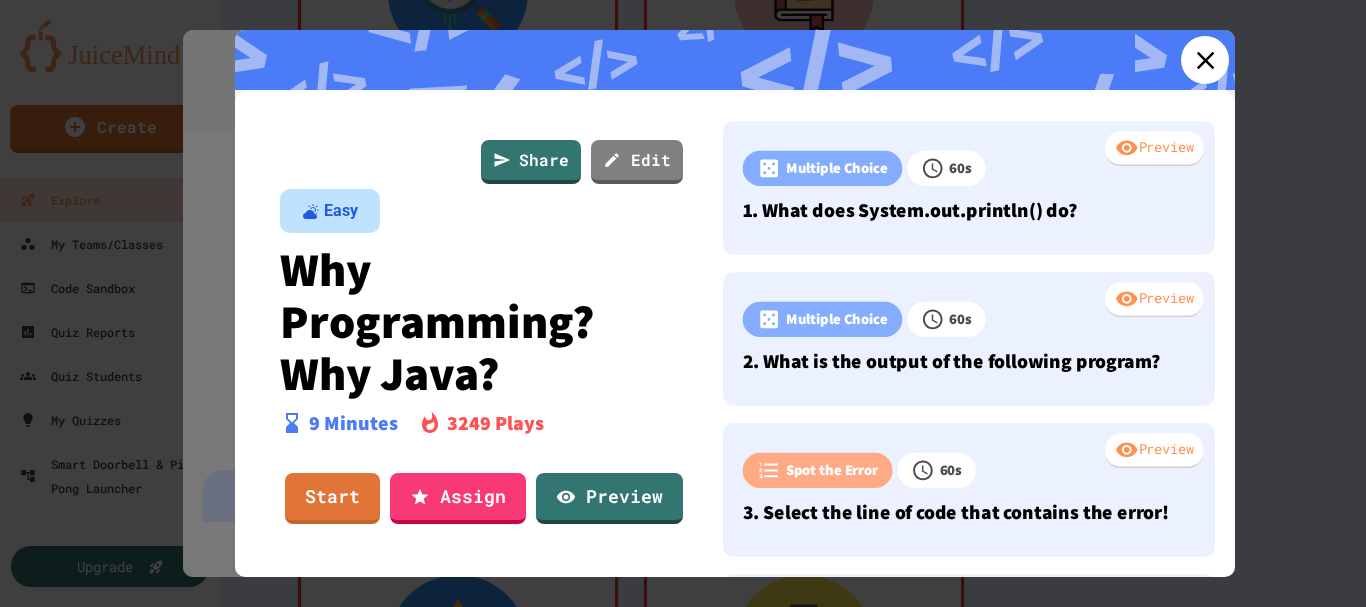 click 